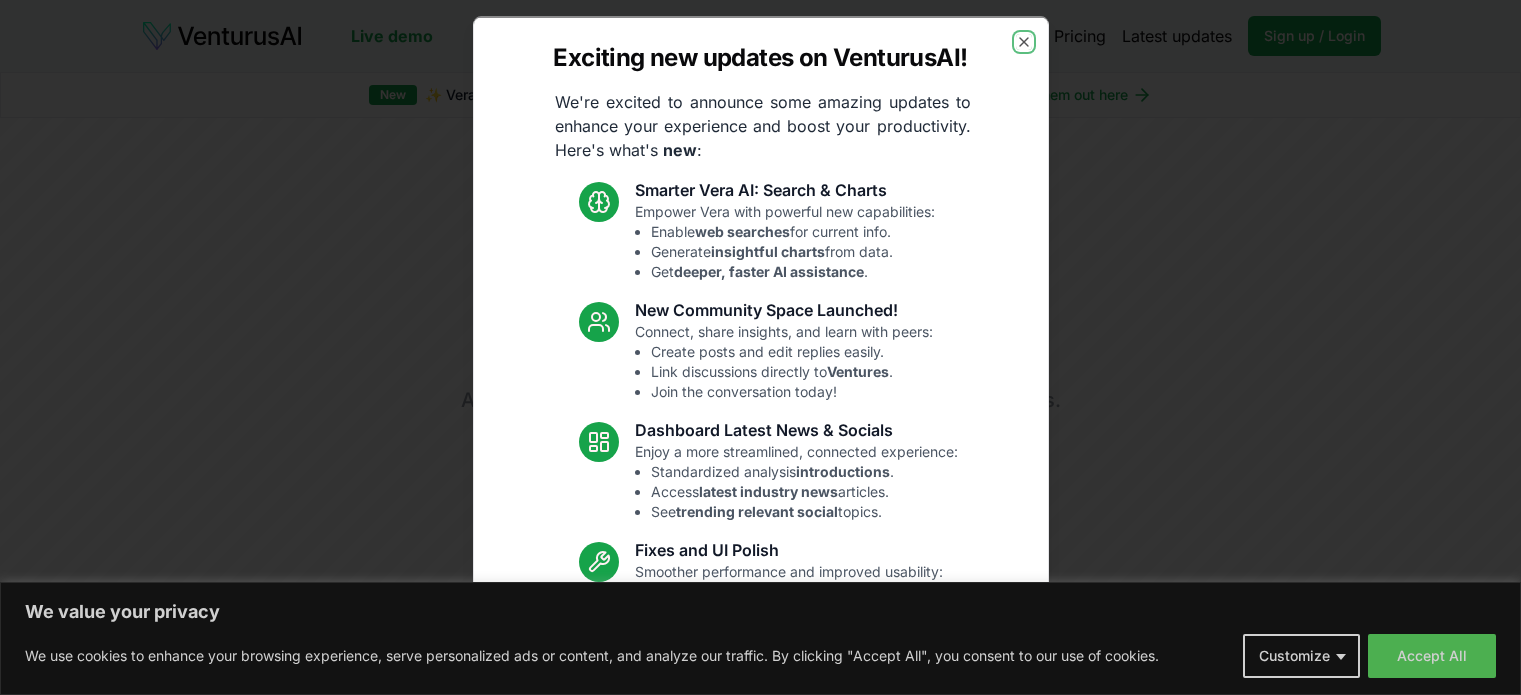 scroll, scrollTop: 0, scrollLeft: 0, axis: both 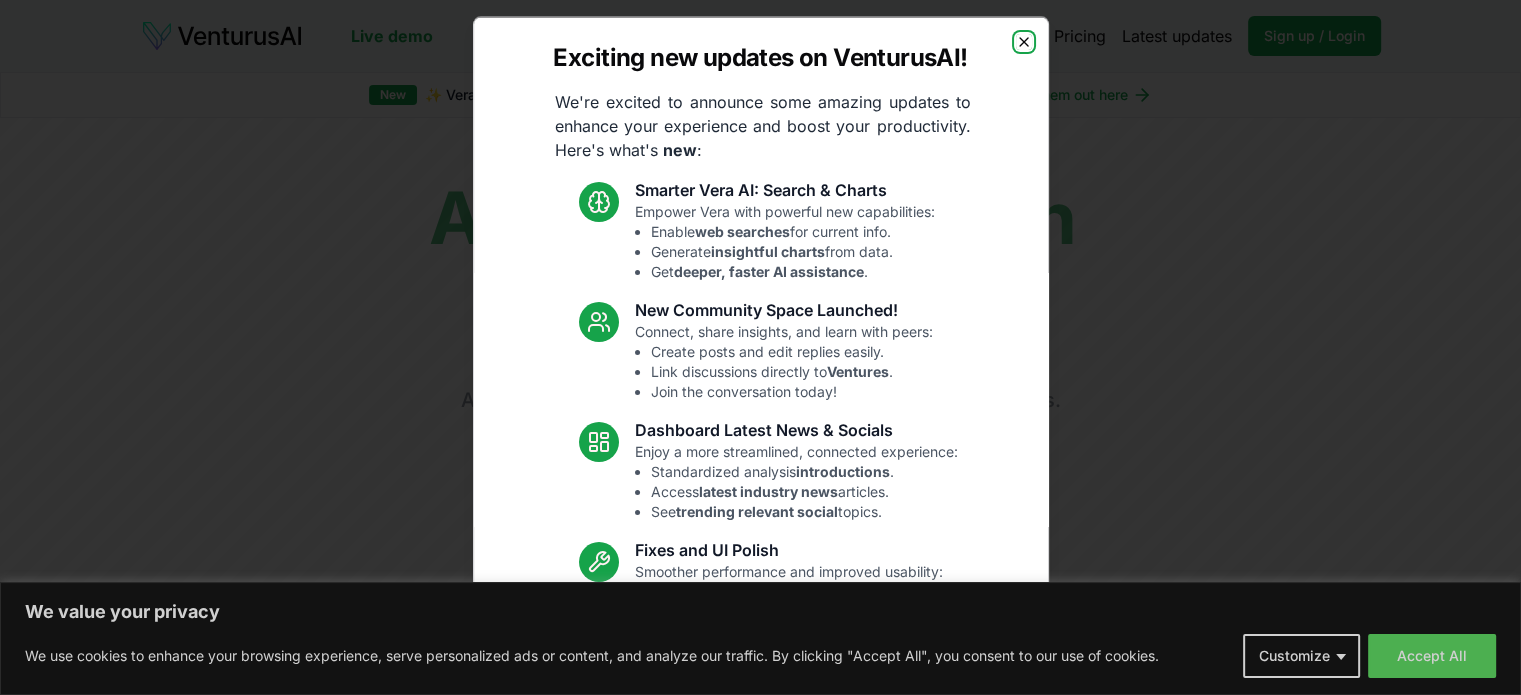 click 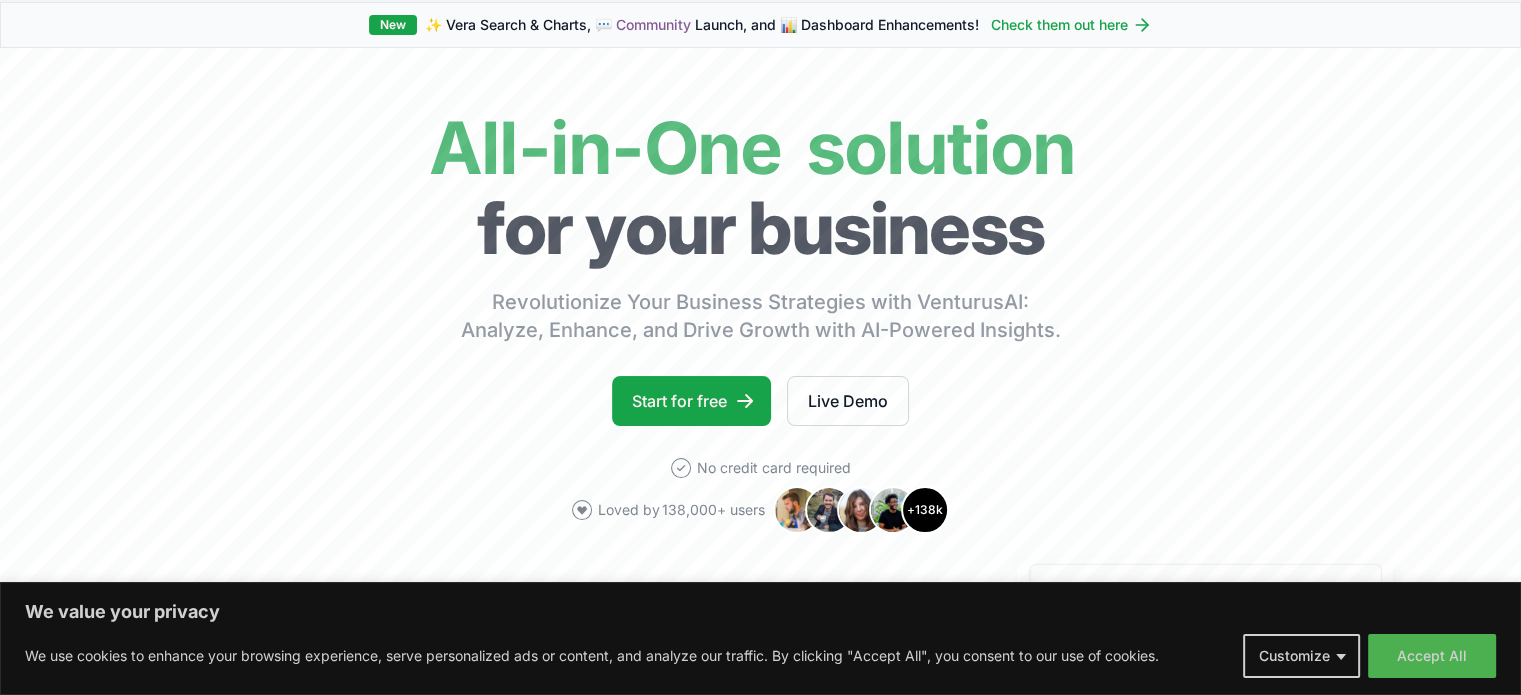 scroll, scrollTop: 71, scrollLeft: 0, axis: vertical 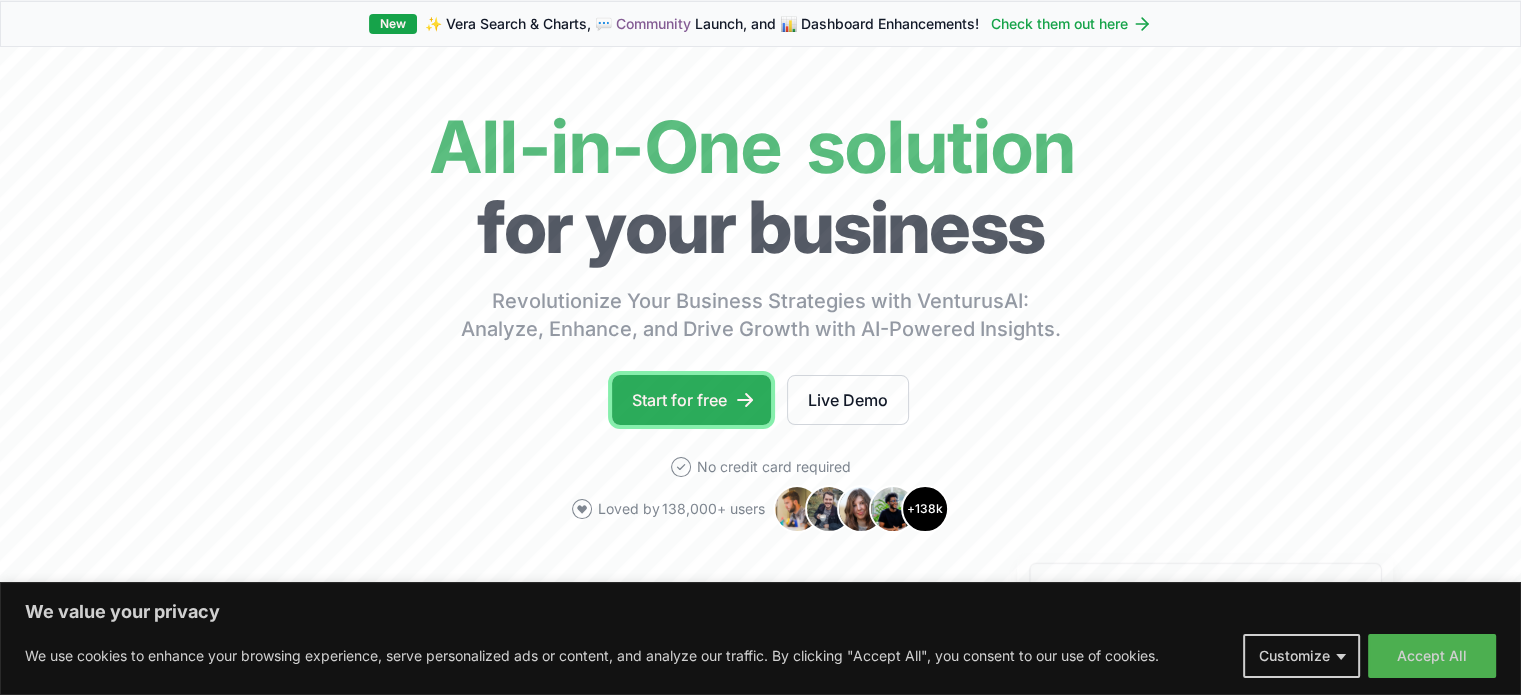click on "Start for free" at bounding box center [691, 400] 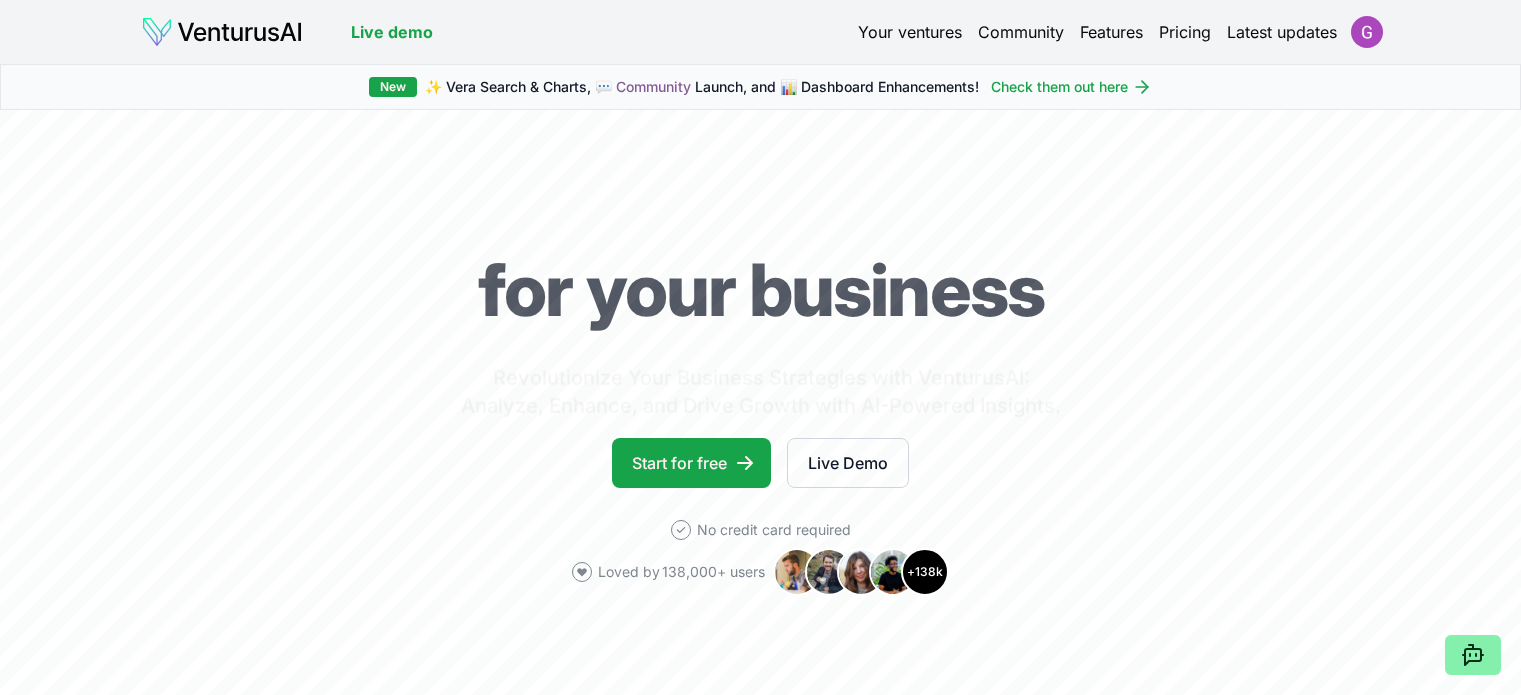 scroll, scrollTop: 0, scrollLeft: 0, axis: both 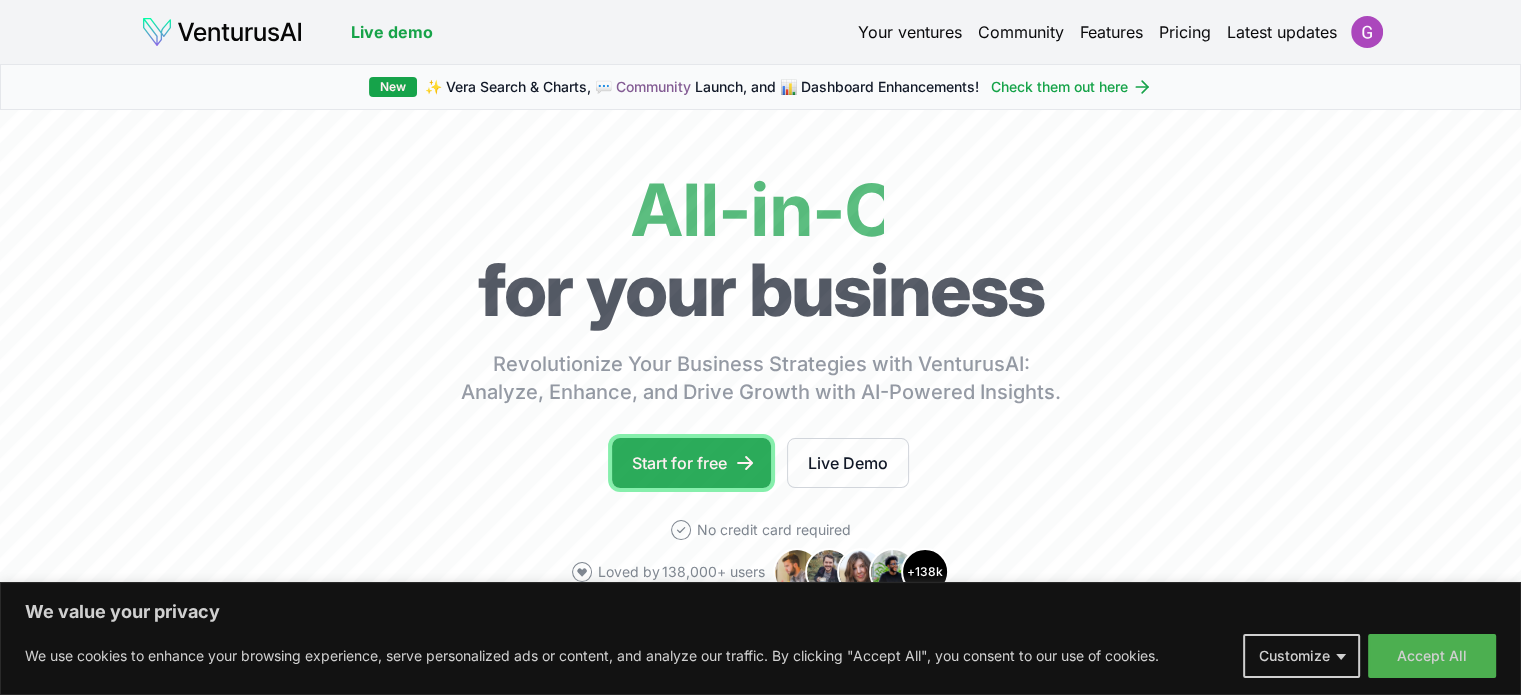 click on "Start for free" at bounding box center (691, 463) 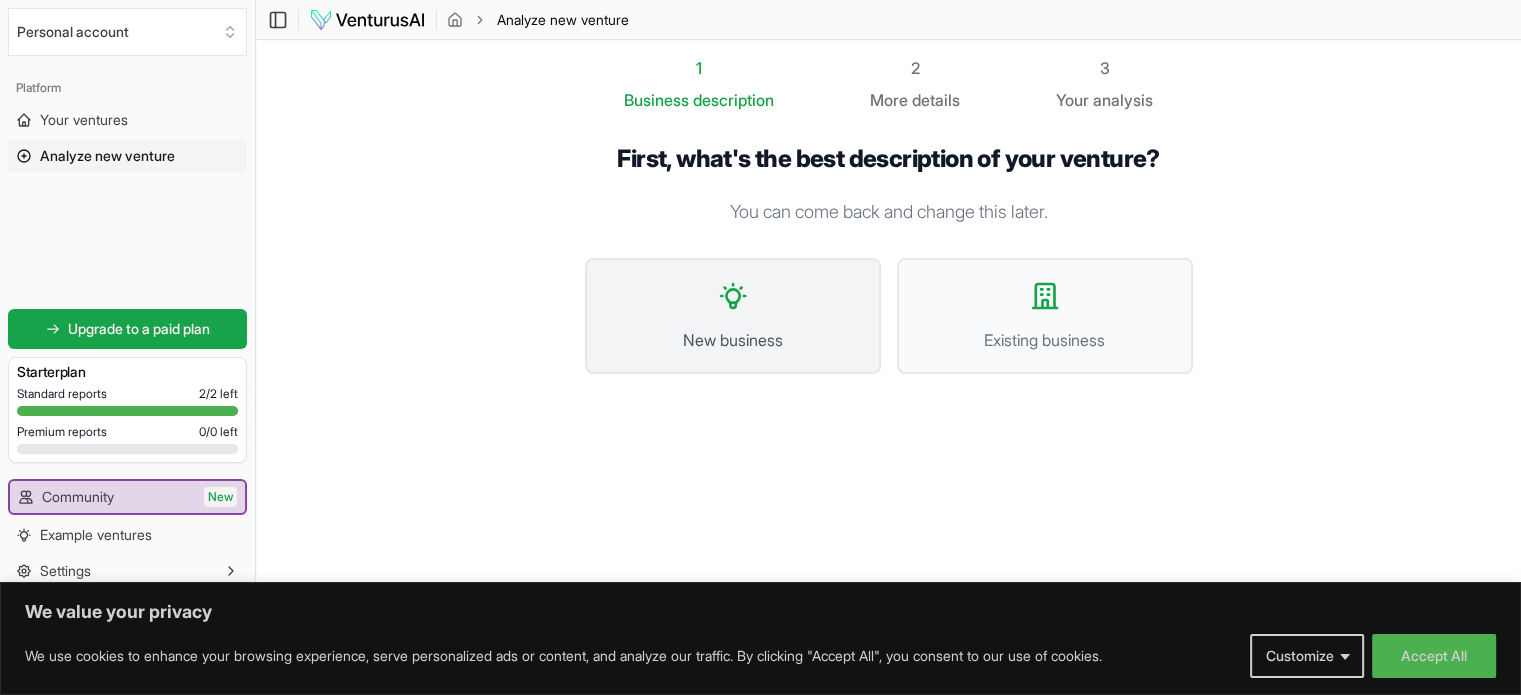 click on "New business" at bounding box center (733, 340) 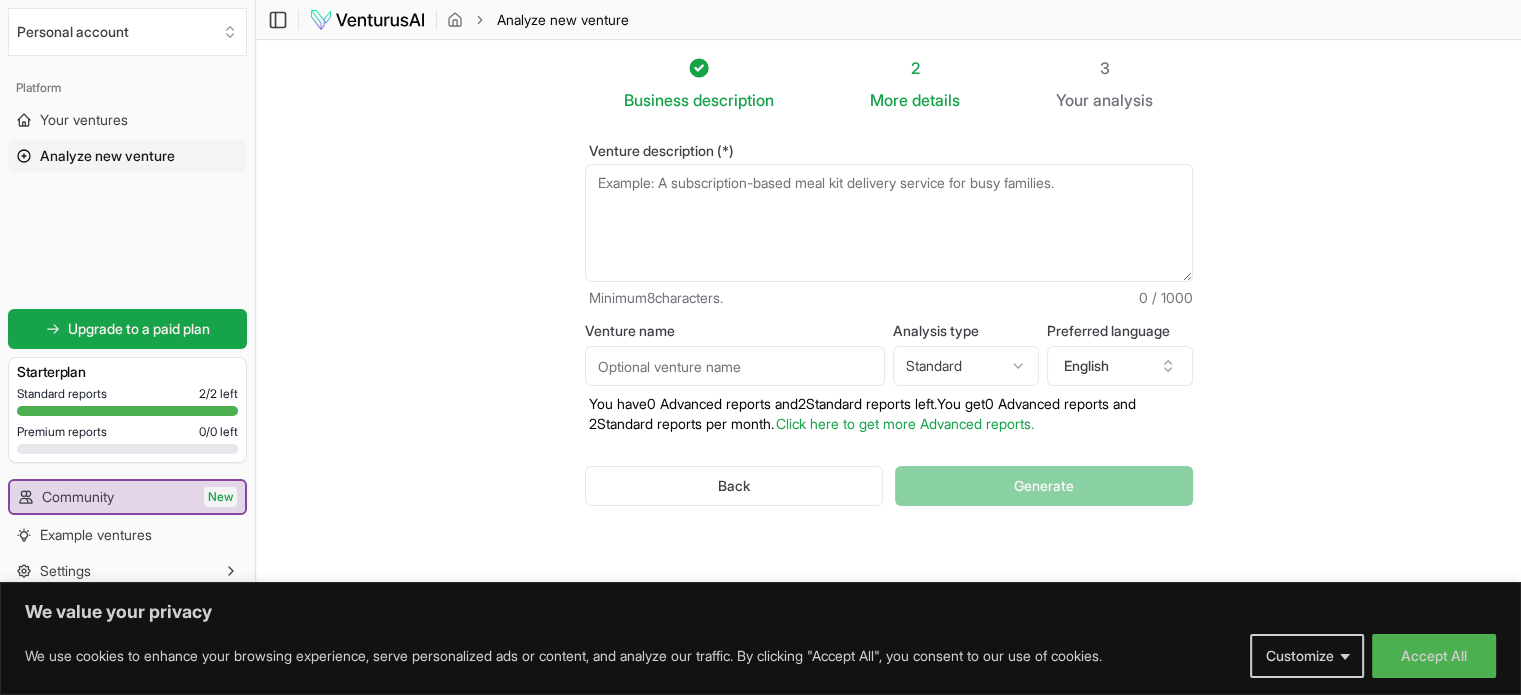 click on "Venture description (*)" at bounding box center (889, 223) 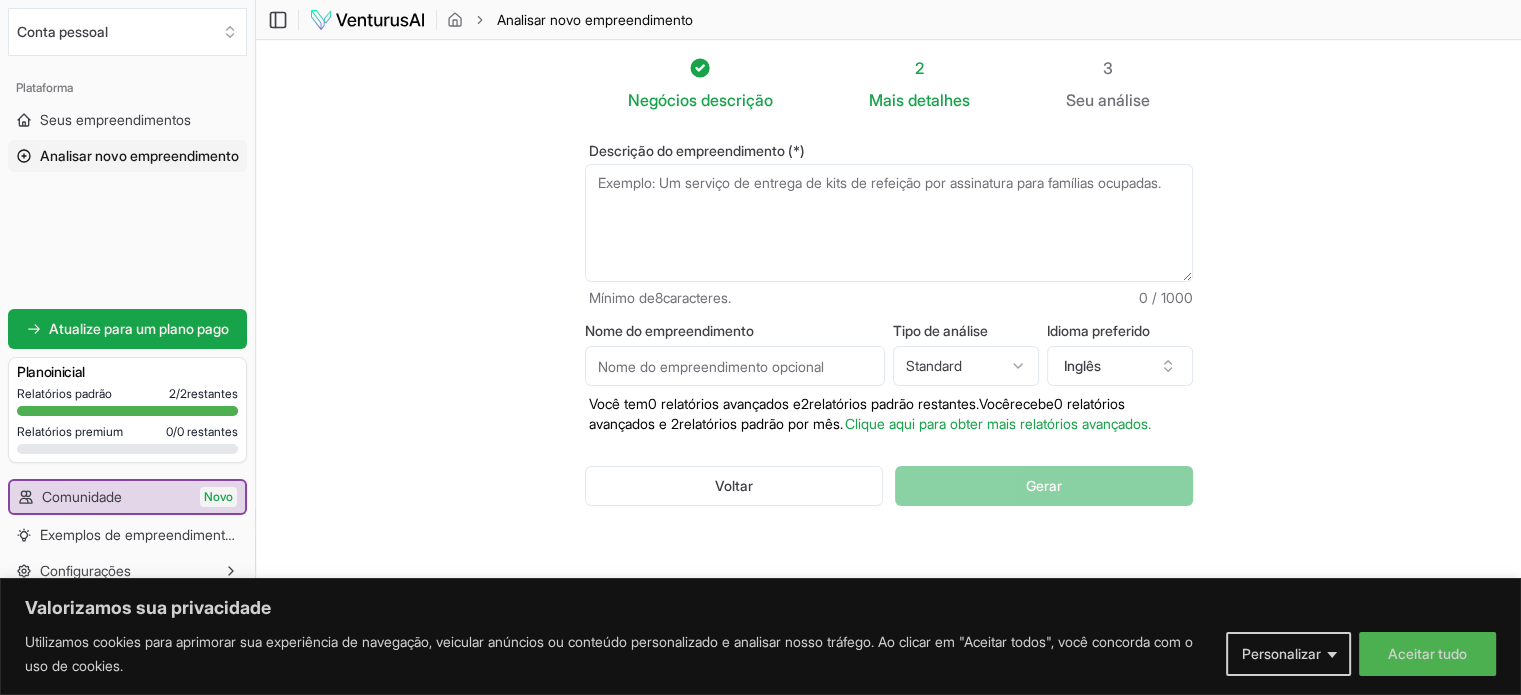 click on "Descrição do empreendimento (*)" at bounding box center (889, 223) 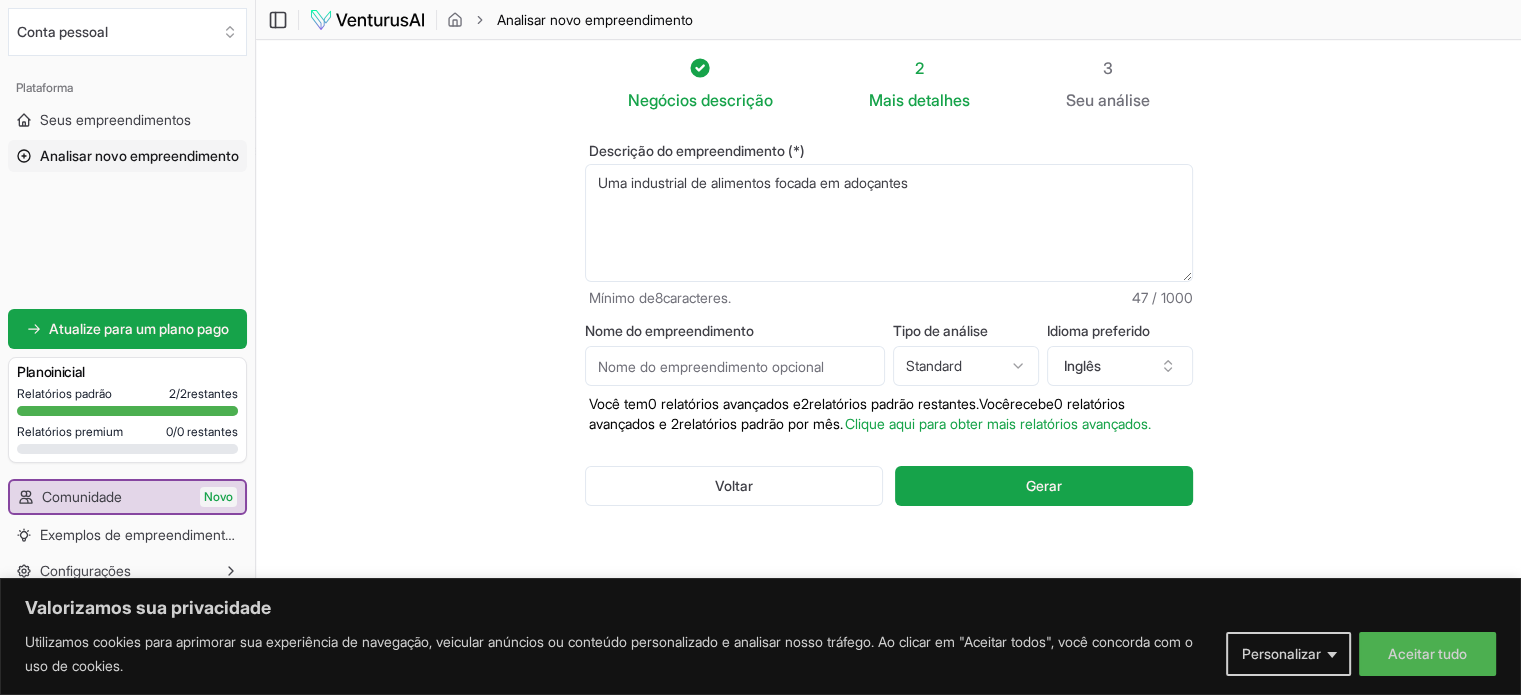 type on "Uma industrial de alimentos focada em adoçantes" 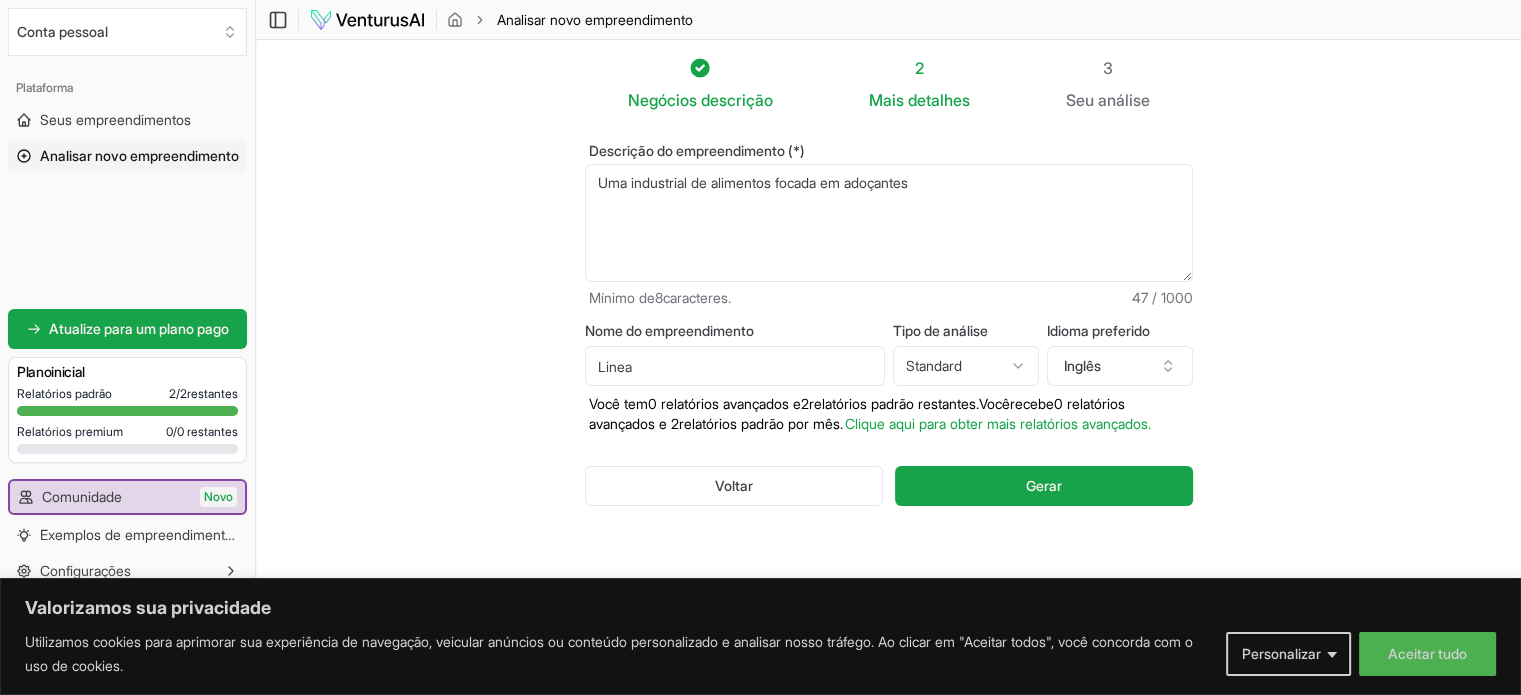 type on "Linea" 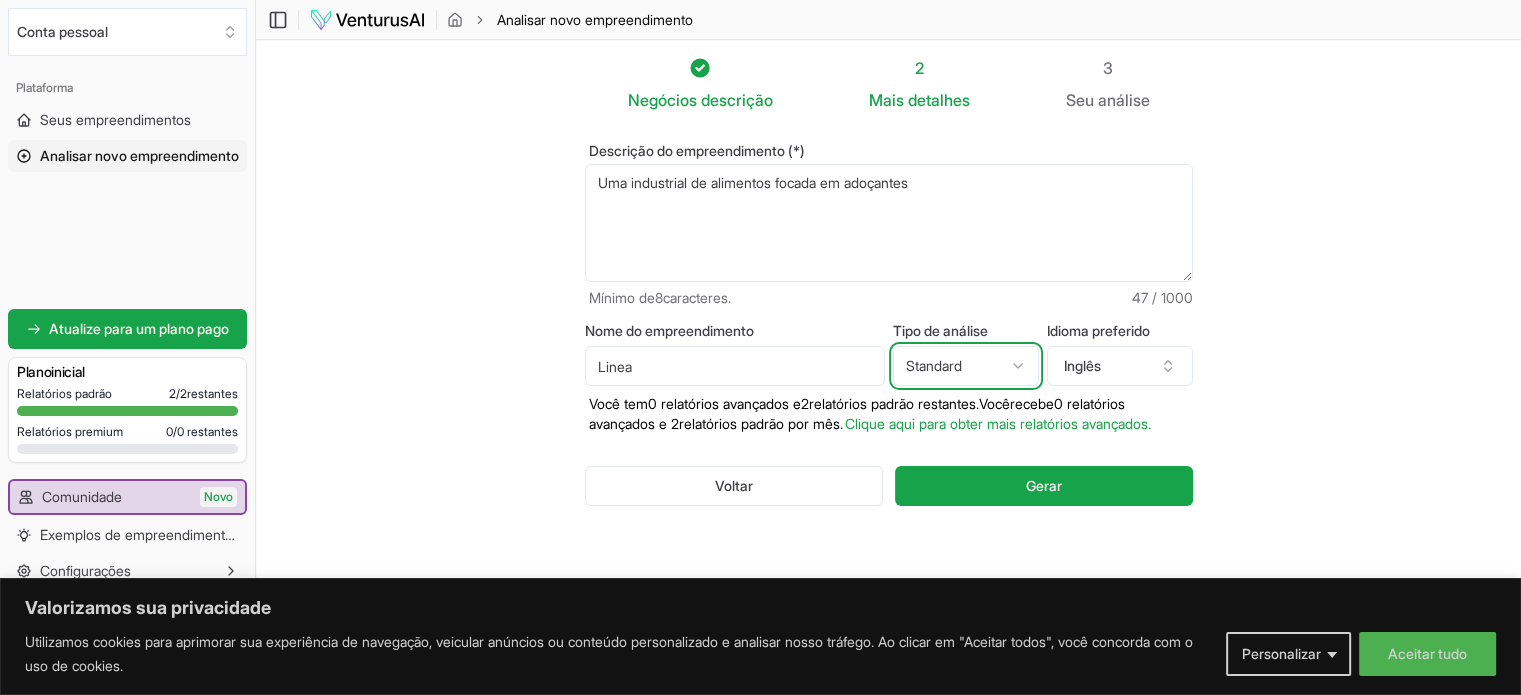 click on "Valorizamos sua privacidade Utilizamos cookies para aprimorar sua experiência de navegação, veicular anúncios ou conteúdo personalizado e analisar nosso tráfego. Ao clicar em "Aceitar todos", você concorda com o uso de cookies. Personalizar    Aceitar tudo Personalizar preferências de consentimento   Utilizamos cookies para ajudar você a navegar com eficiência e executar determinadas funções. Você encontrará informações detalhadas sobre todos os cookies em cada categoria de consentimento abaixo. Os cookies categorizados como "Necessários" são armazenados no seu navegador, pois são essenciais para permitir as funcionalidades básicas do site. ...  Mostrar mais Necessário Sempre ativo Os cookies necessários são essenciais para habilitar os recursos básicos deste site, como fornecer login seguro ou ajustar suas preferências de consentimento. Esses cookies não armazenam nenhum dado de identificação pessoal. Biscoito cookieyes-consent Duração 1 ano Descrição Biscoito __cf_bm 1 hora" at bounding box center (760, 347) 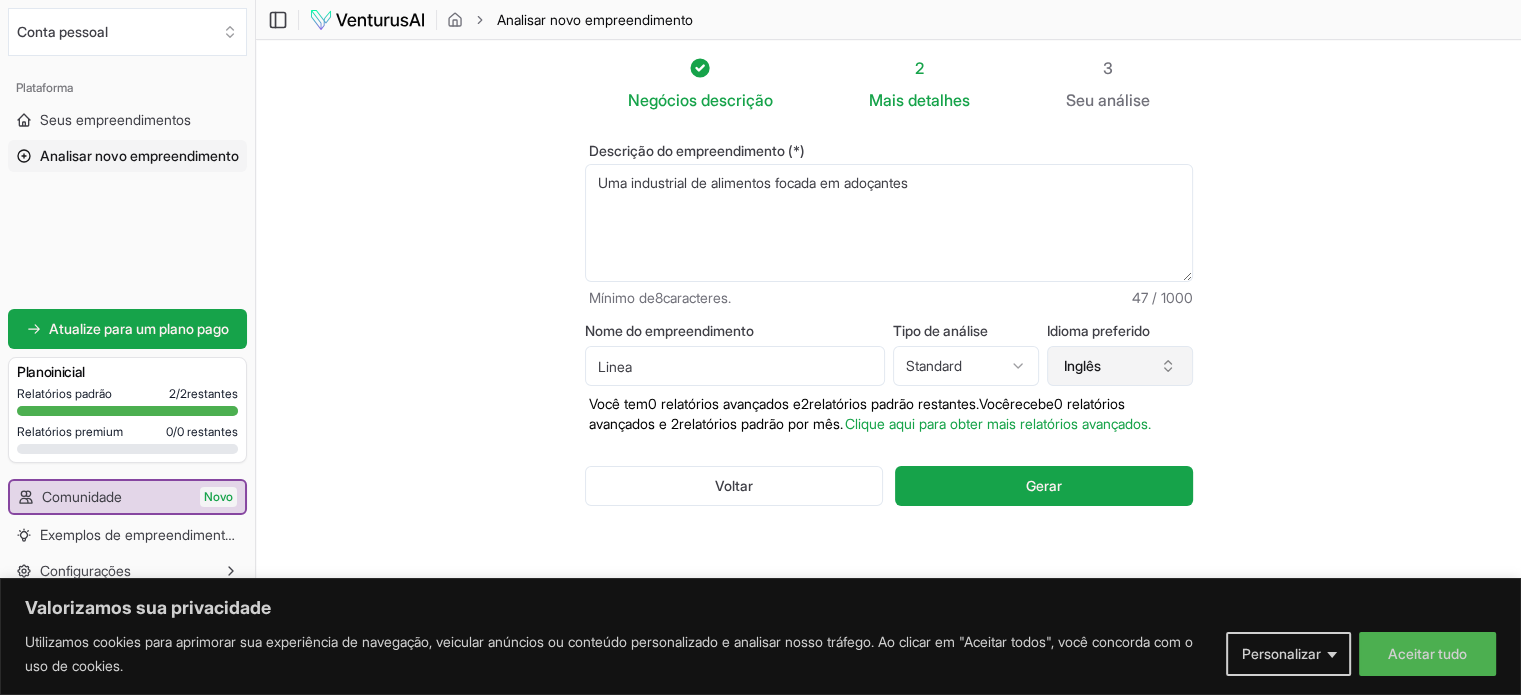 click on "Inglês" at bounding box center (1082, 365) 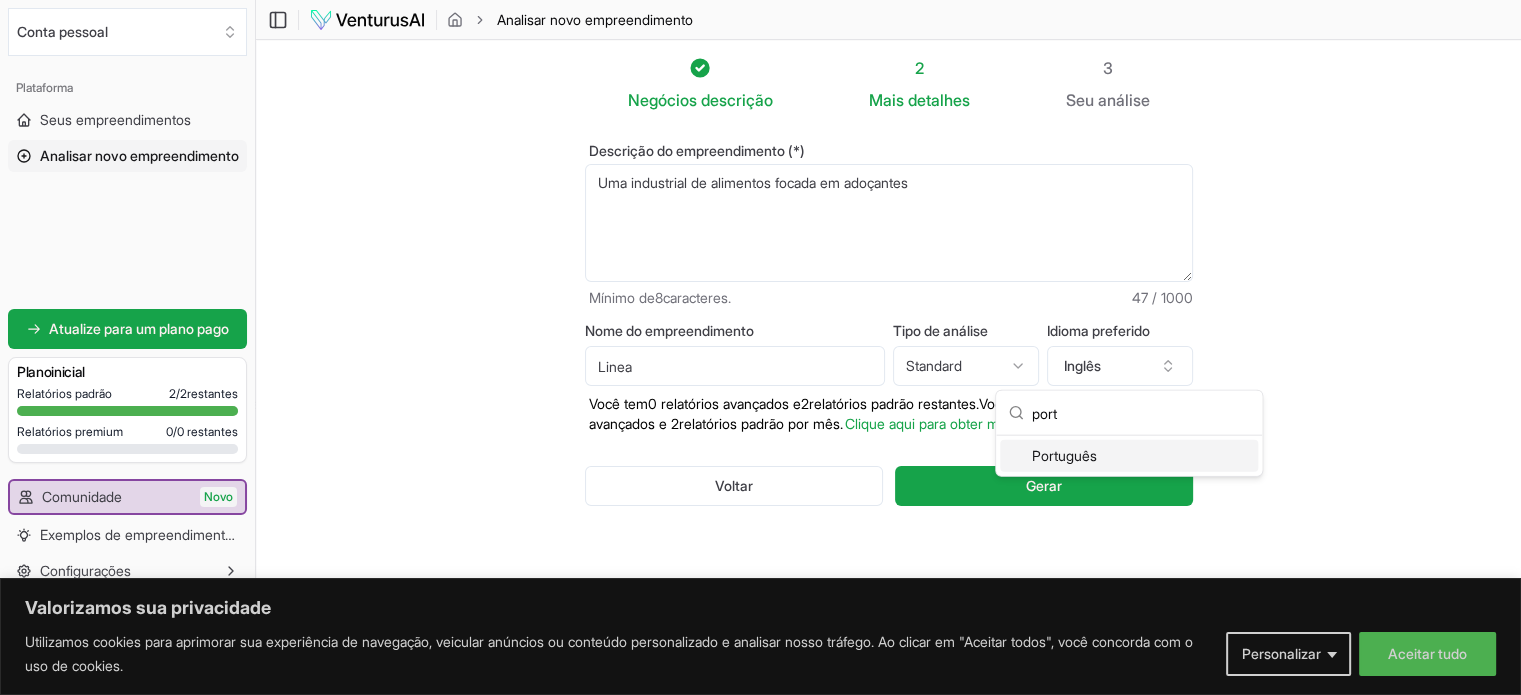 type on "port" 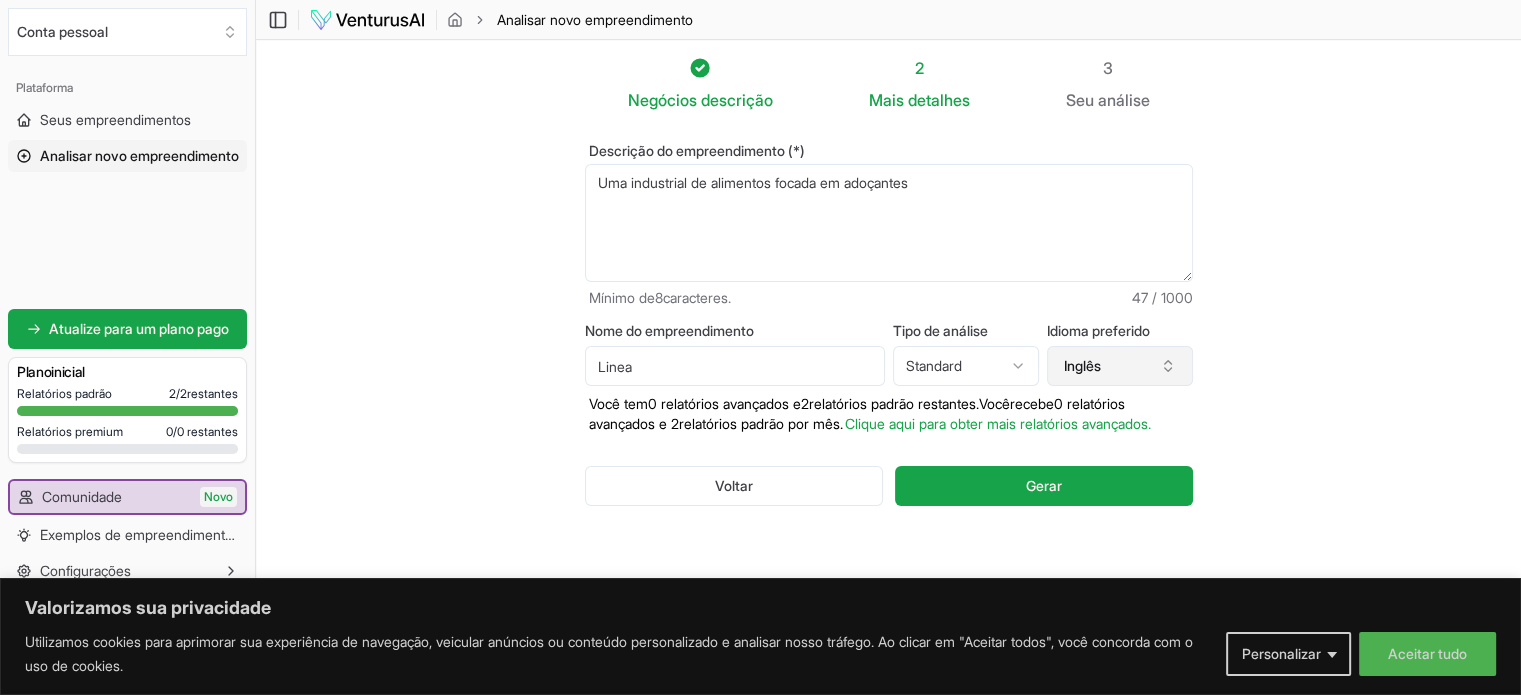 click on "Inglês" at bounding box center (1120, 366) 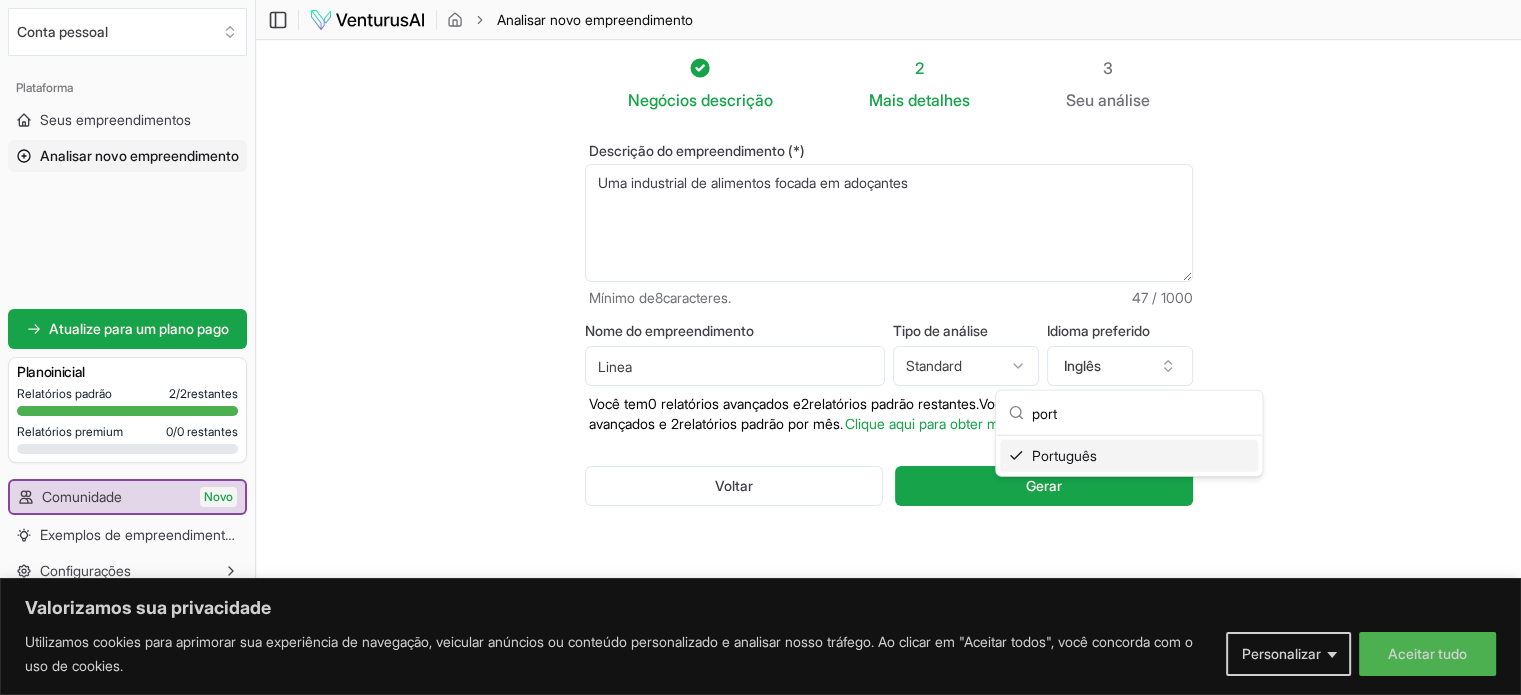type on "port" 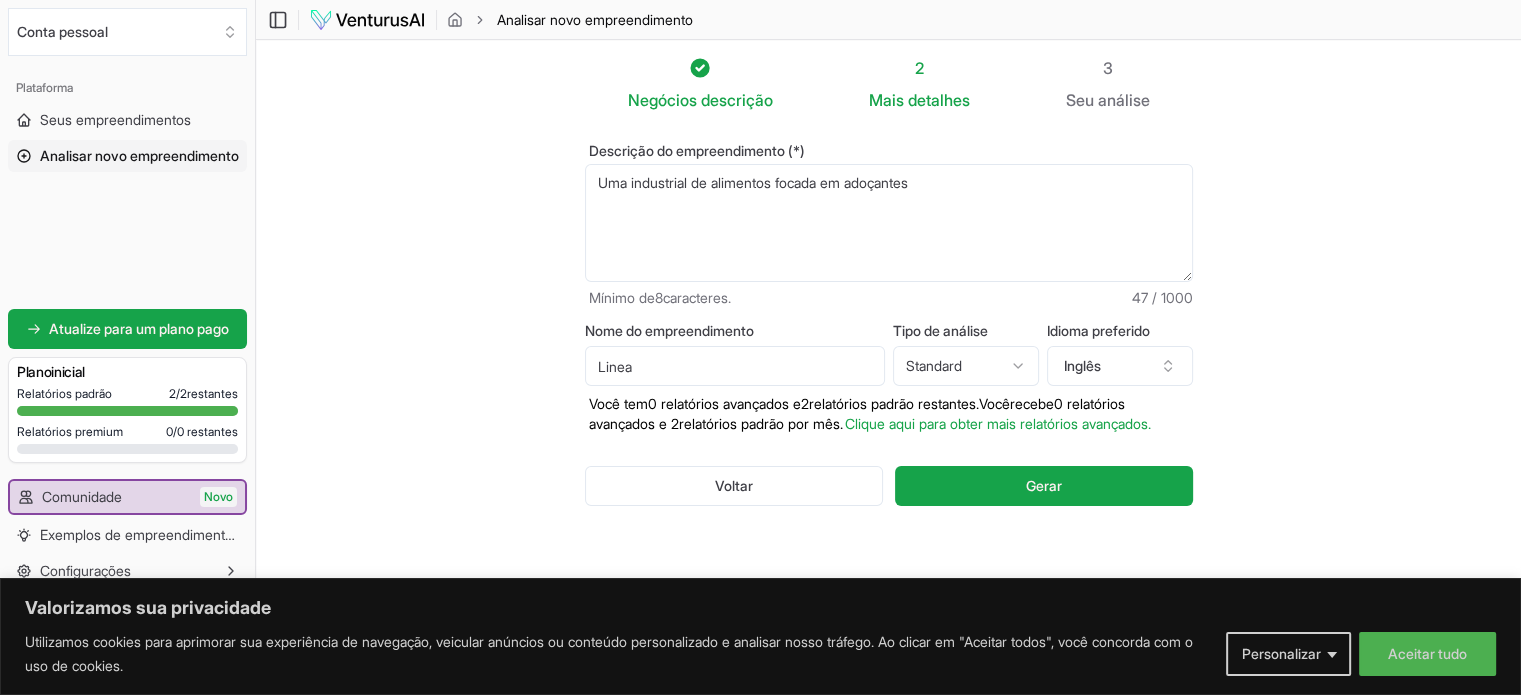 click on "Negócios   descrição 2 Mais   detalhes 3 Seu   análise Descrição do empreendimento (*) Uma industrial de alimentos focada em adoçantes Mínimo de  8  caracteres. 47 / 1000 Nome do empreendimento Linea Tipo de análise Standard Advanced Standard Idioma preferido Inglês Você tem  0    relatórios avançados    e  2  relatórios padrão restantes.  Você  recebe  0    relatórios avançados e    2  relatórios padrão por mês.  Clique aqui para obter mais relatórios avançados. Voltar Gerar" at bounding box center [888, 317] 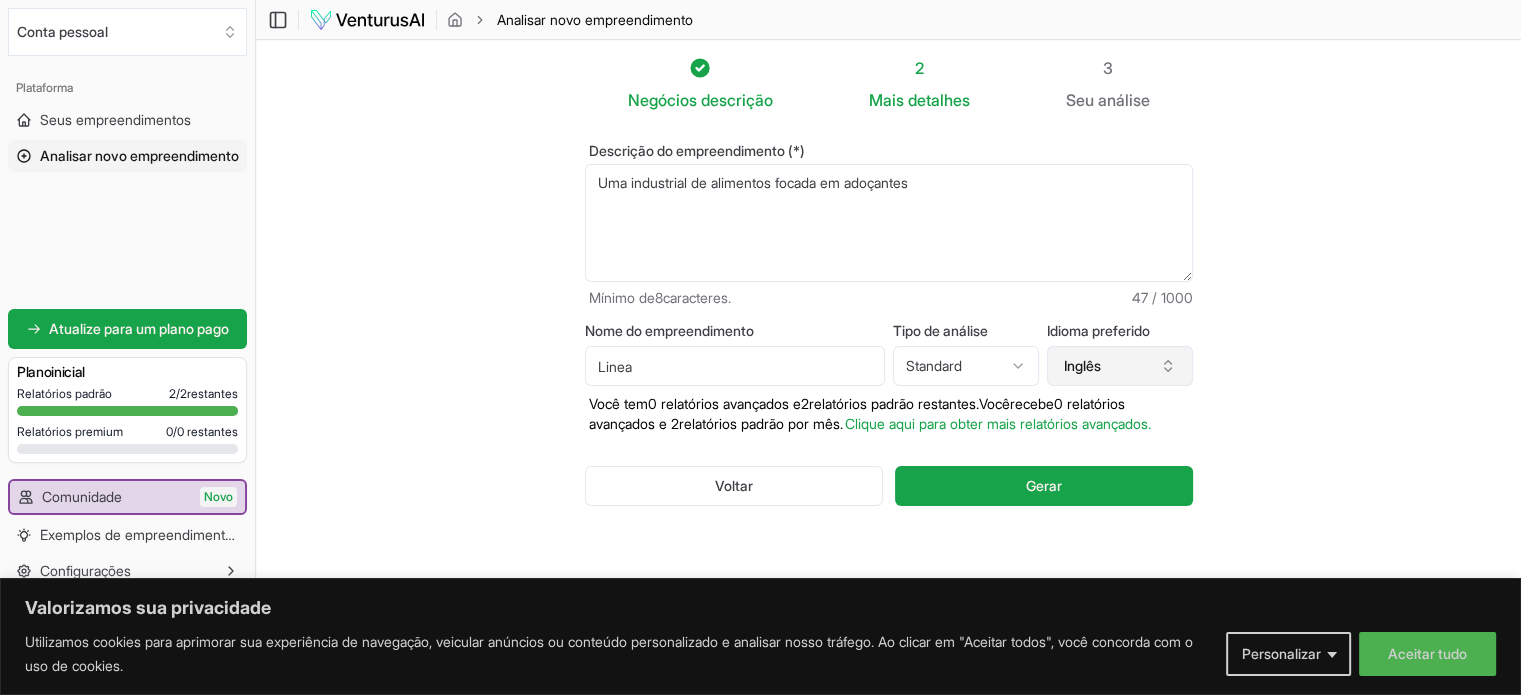 click on "Inglês" at bounding box center (1120, 366) 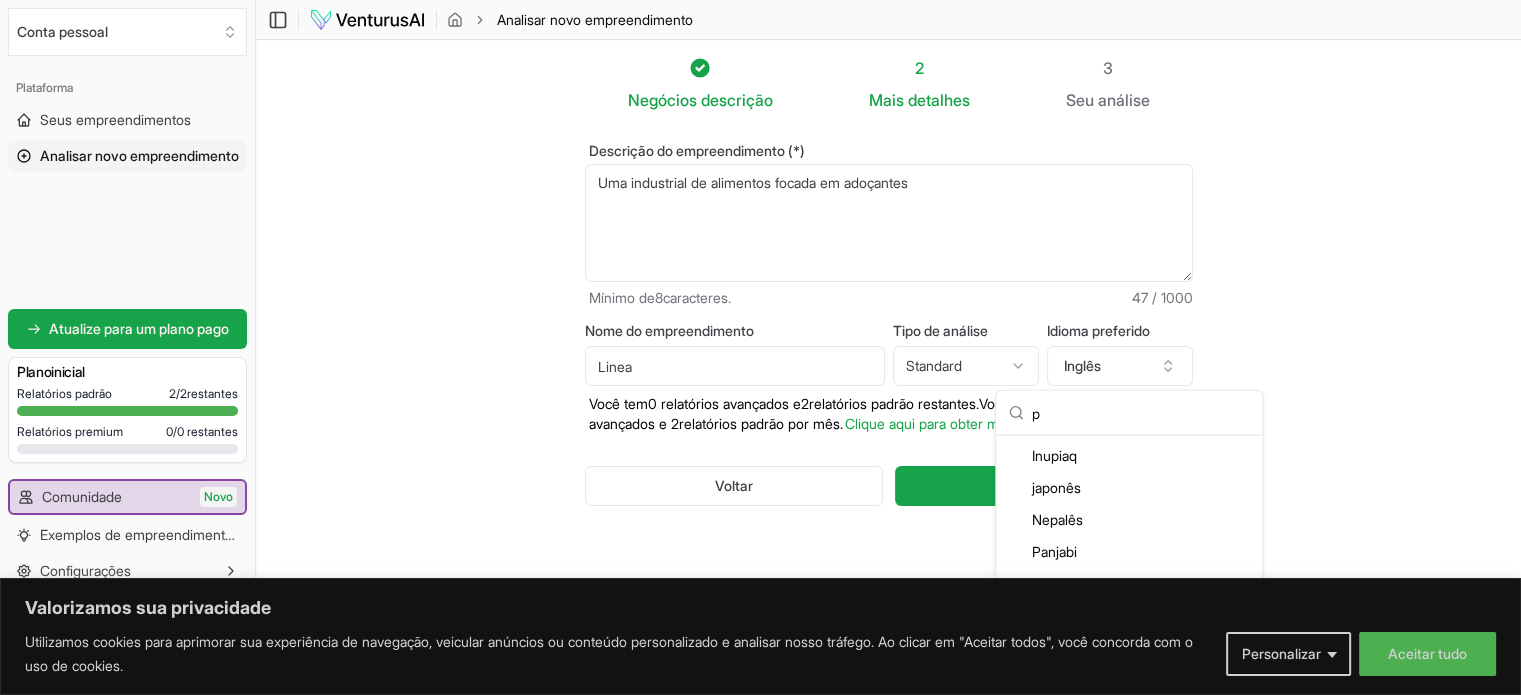 scroll, scrollTop: 184, scrollLeft: 0, axis: vertical 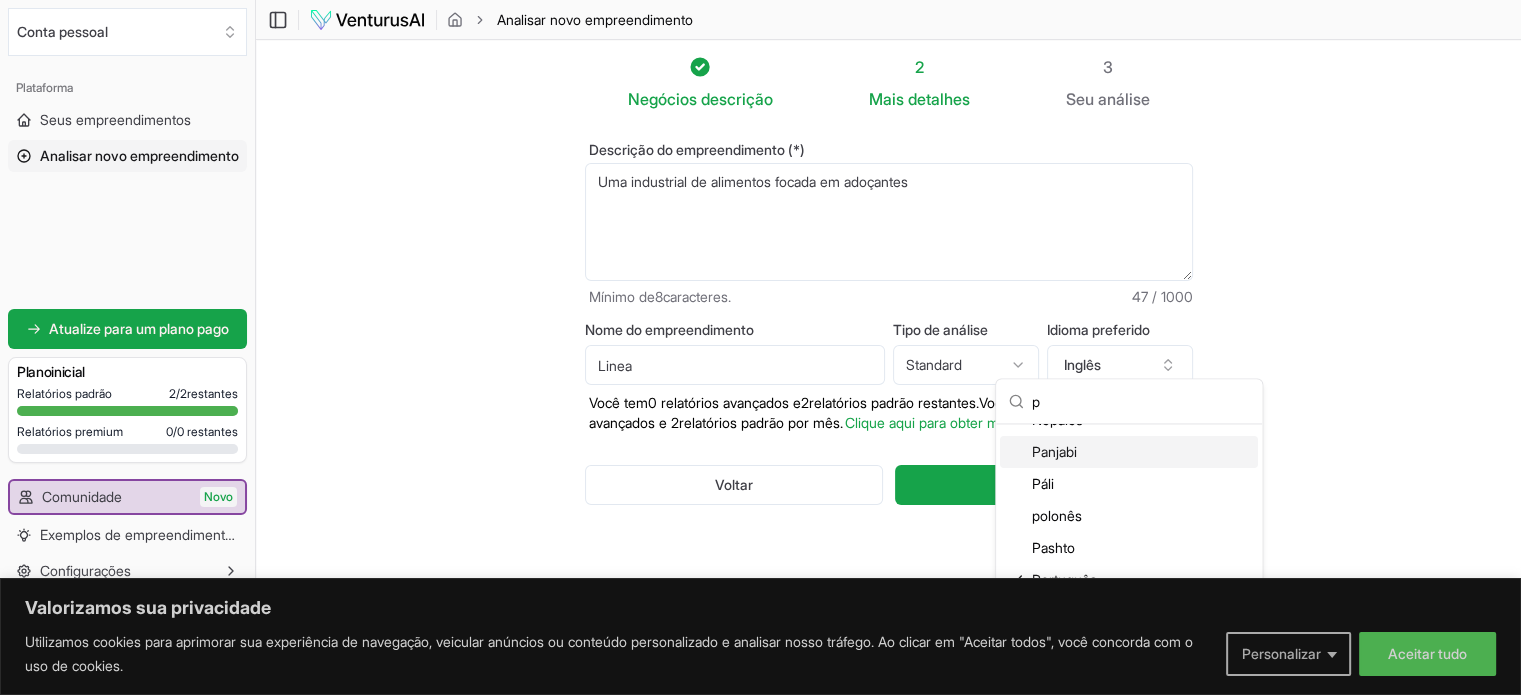 type on "p" 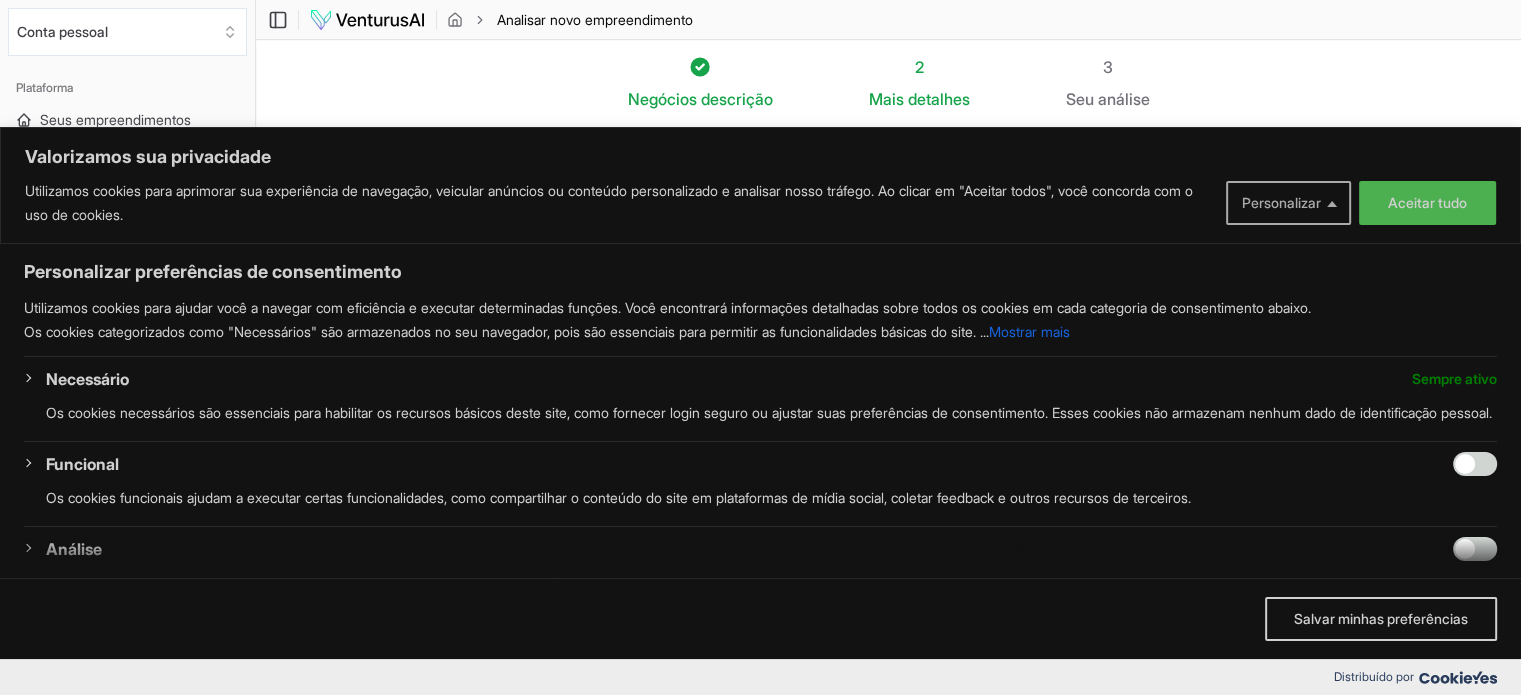 click on "Personalizar" at bounding box center (1288, 203) 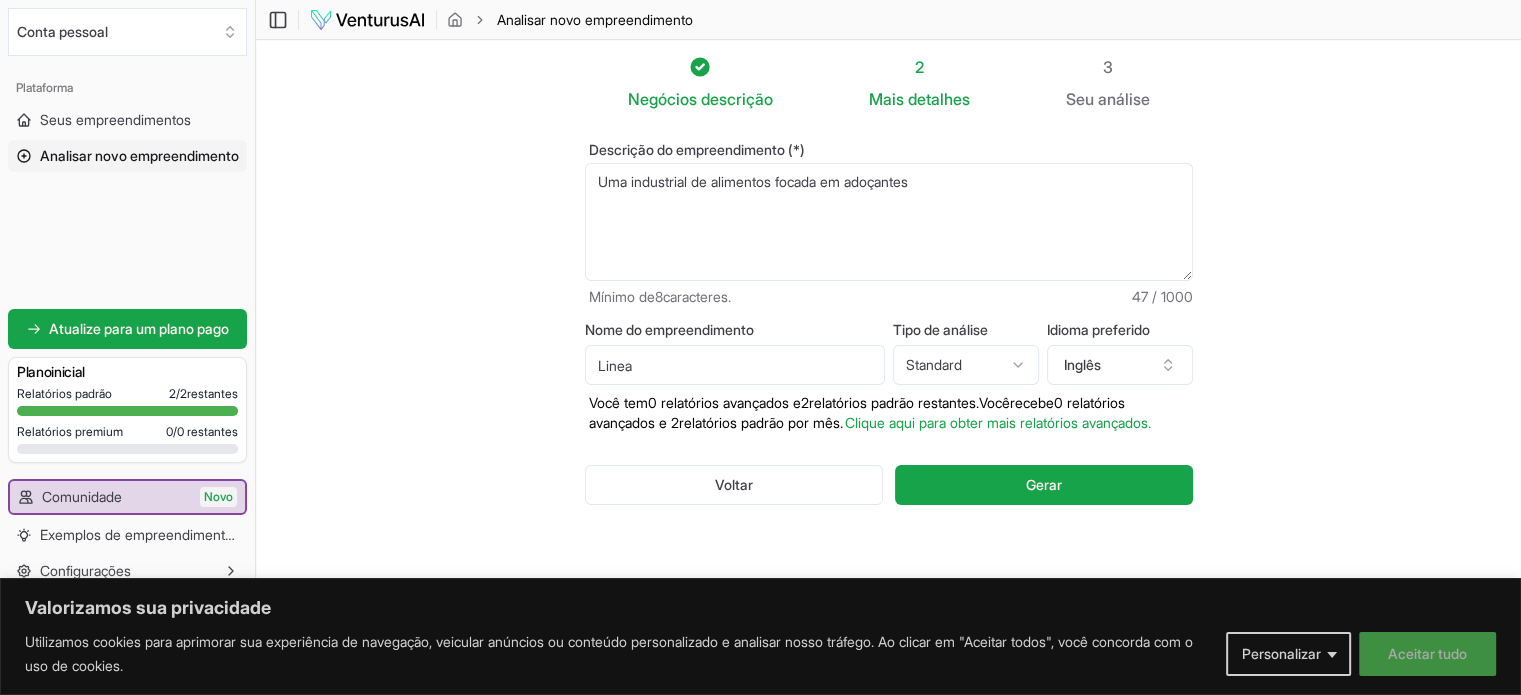 click on "Aceitar tudo" at bounding box center [1427, 653] 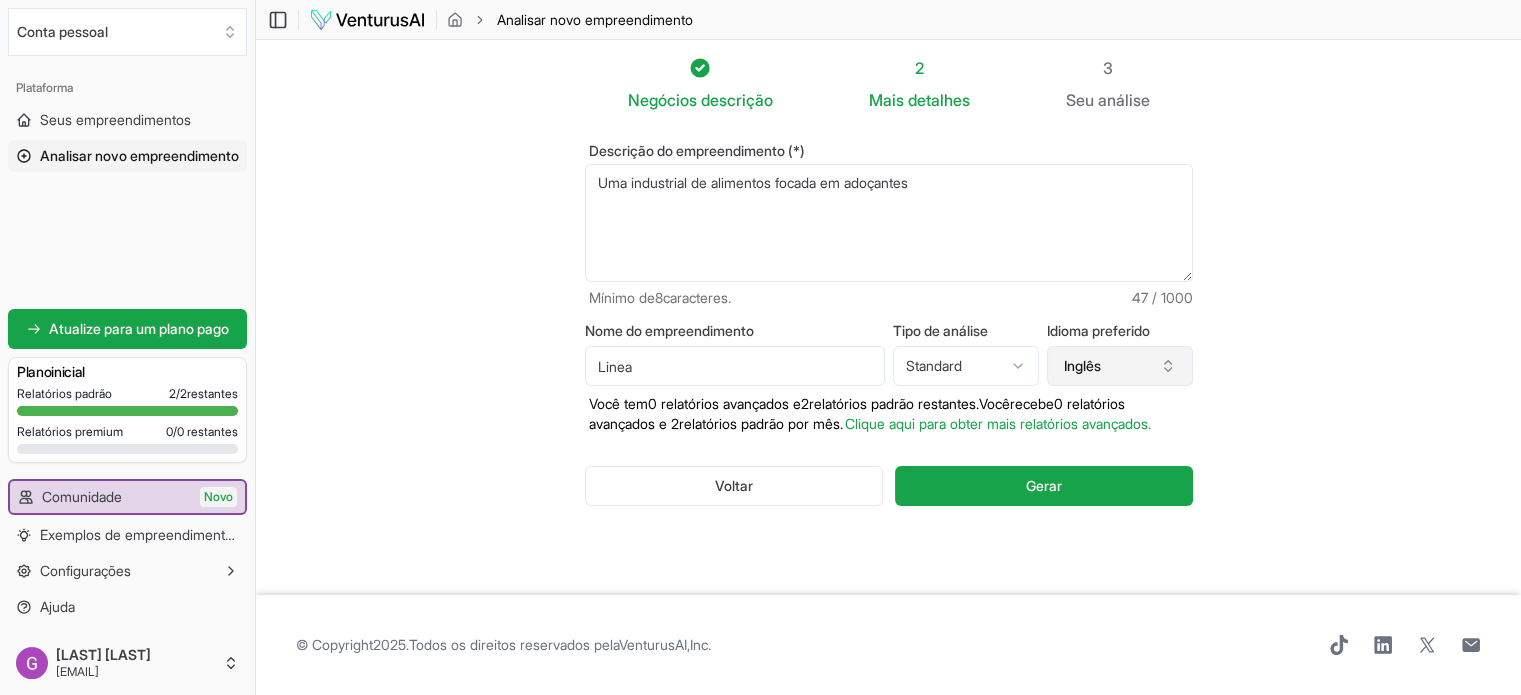 click on "Inglês" at bounding box center [1120, 366] 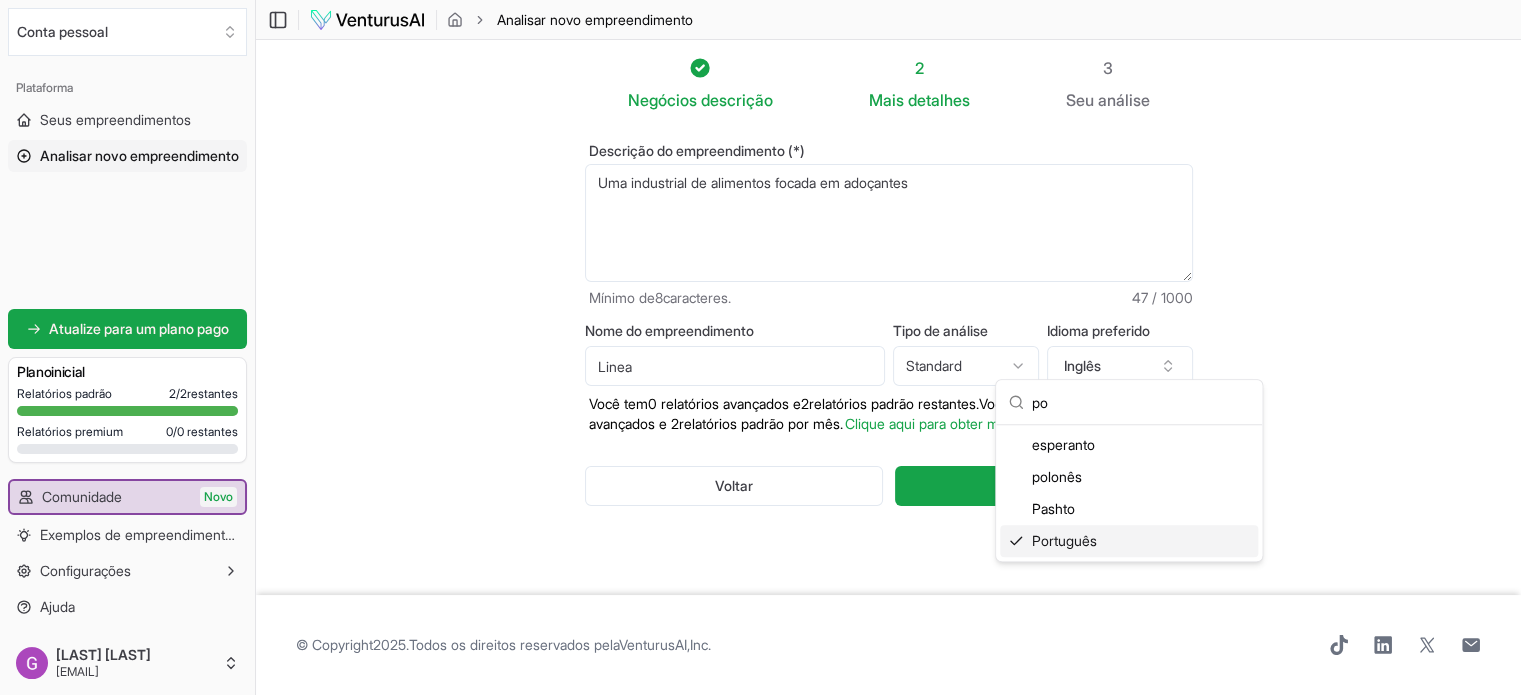 type on "po" 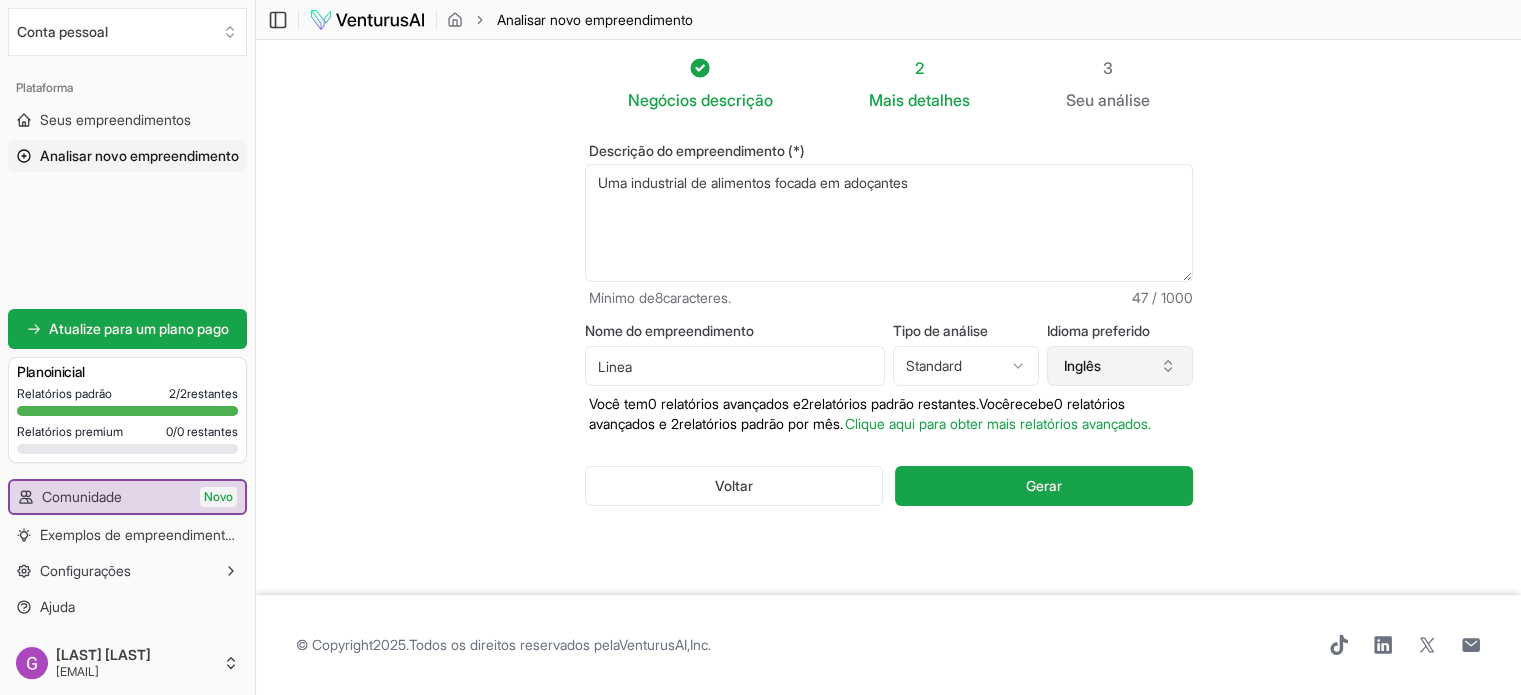 type 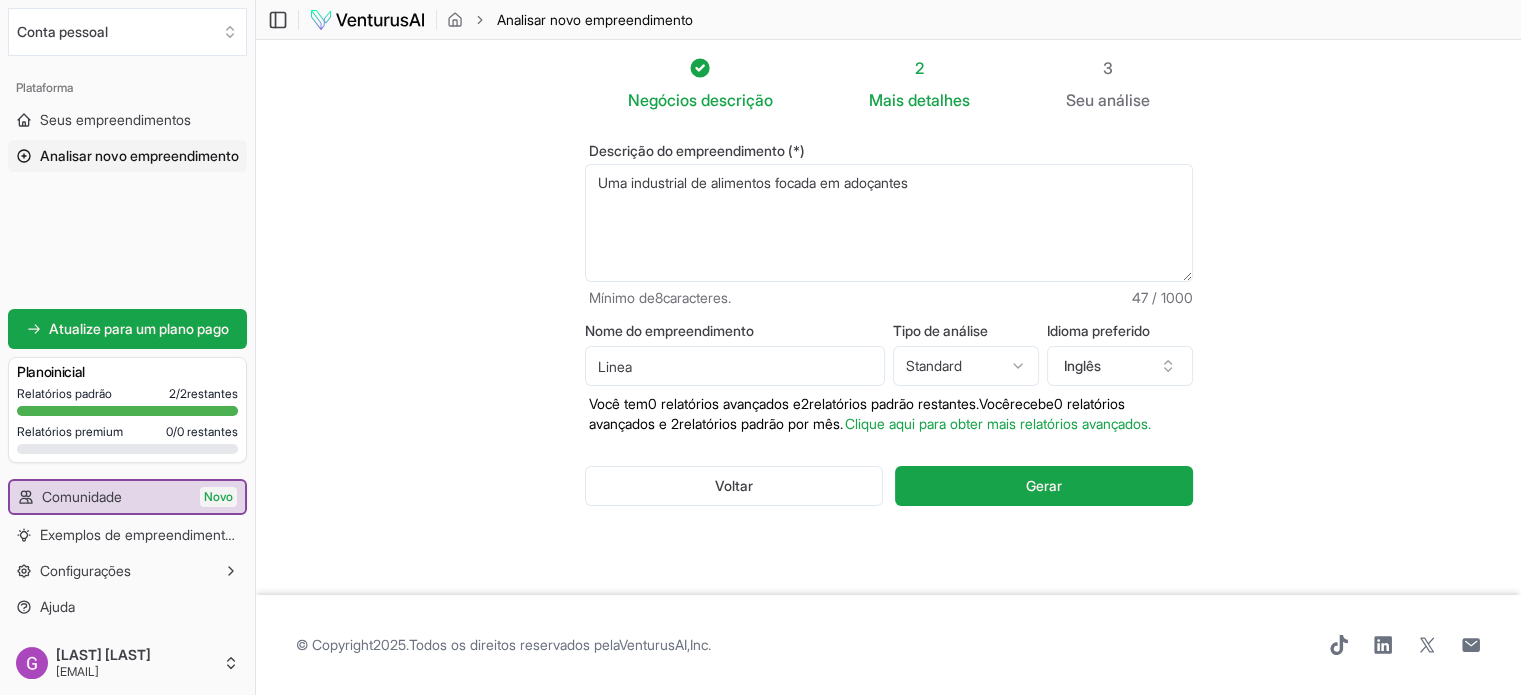 click on "Negócios   descrição 2 Mais   detalhes 3 Seu   análise Descrição do empreendimento (*) Uma industrial de alimentos focada em adoçantes Mínimo de  8  caracteres. 47 / 1000 Nome do empreendimento Linea Tipo de análise Standard Advanced Standard Idioma preferido Inglês Você tem  0    relatórios avançados    e  2  relatórios padrão restantes.  Você  recebe  0    relatórios avançados e    2  relatórios padrão por mês.  Clique aqui para obter mais relatórios avançados. Voltar Gerar" at bounding box center [888, 317] 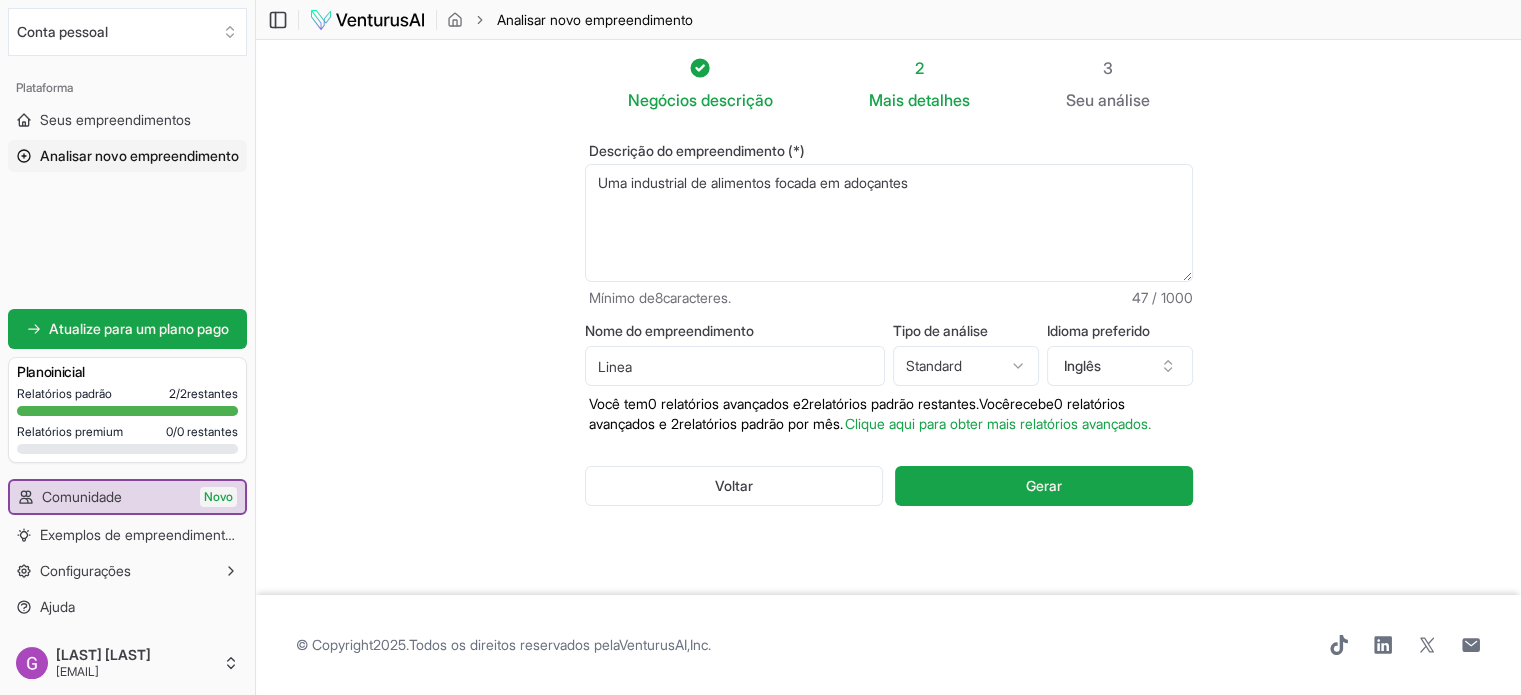 scroll, scrollTop: 0, scrollLeft: 0, axis: both 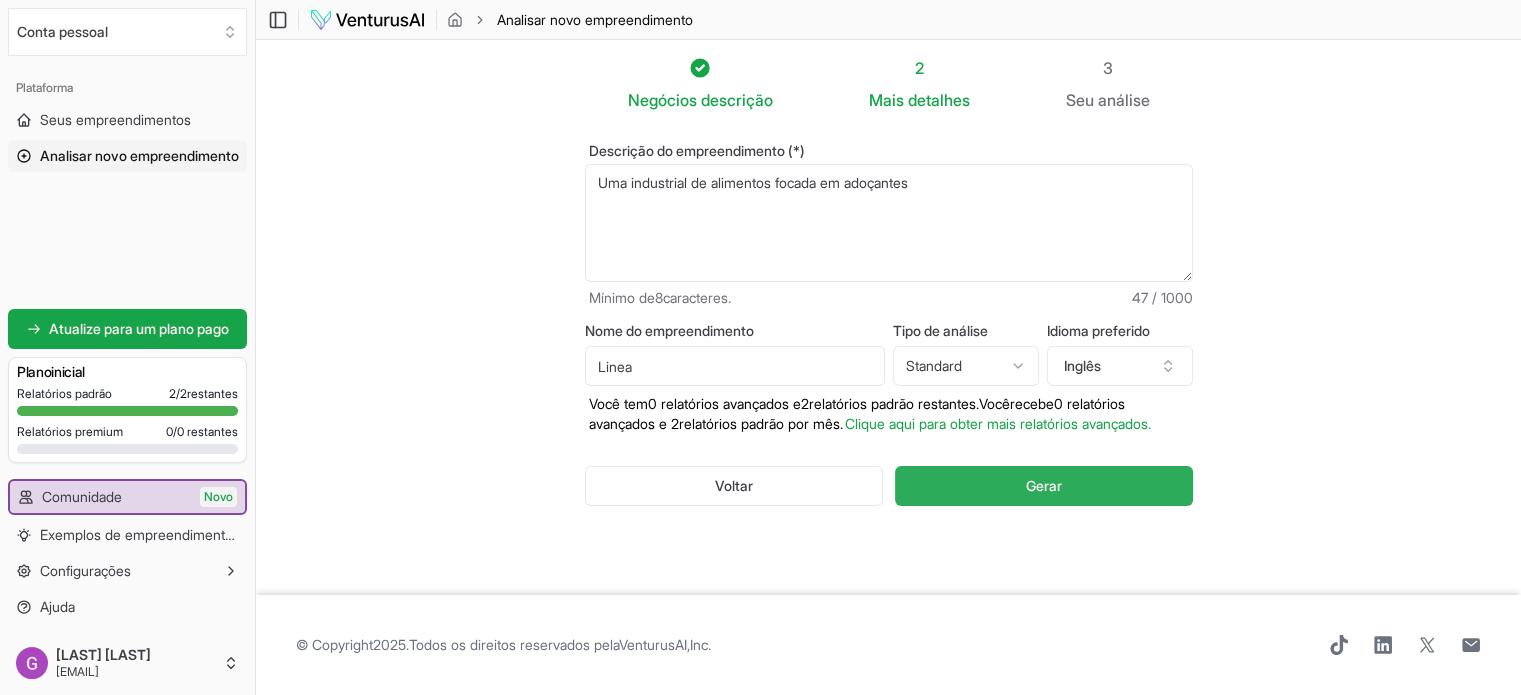click on "Gerar" at bounding box center [1043, 486] 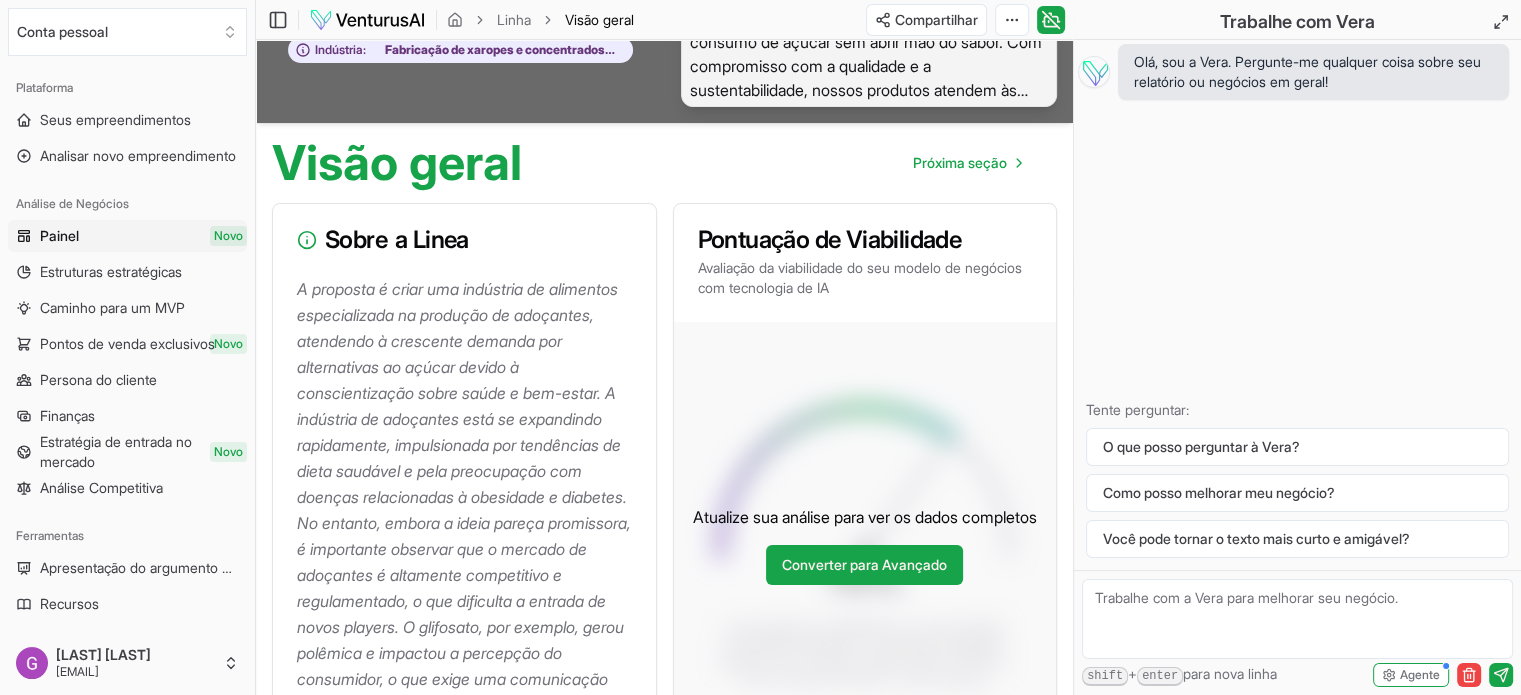 scroll, scrollTop: 0, scrollLeft: 0, axis: both 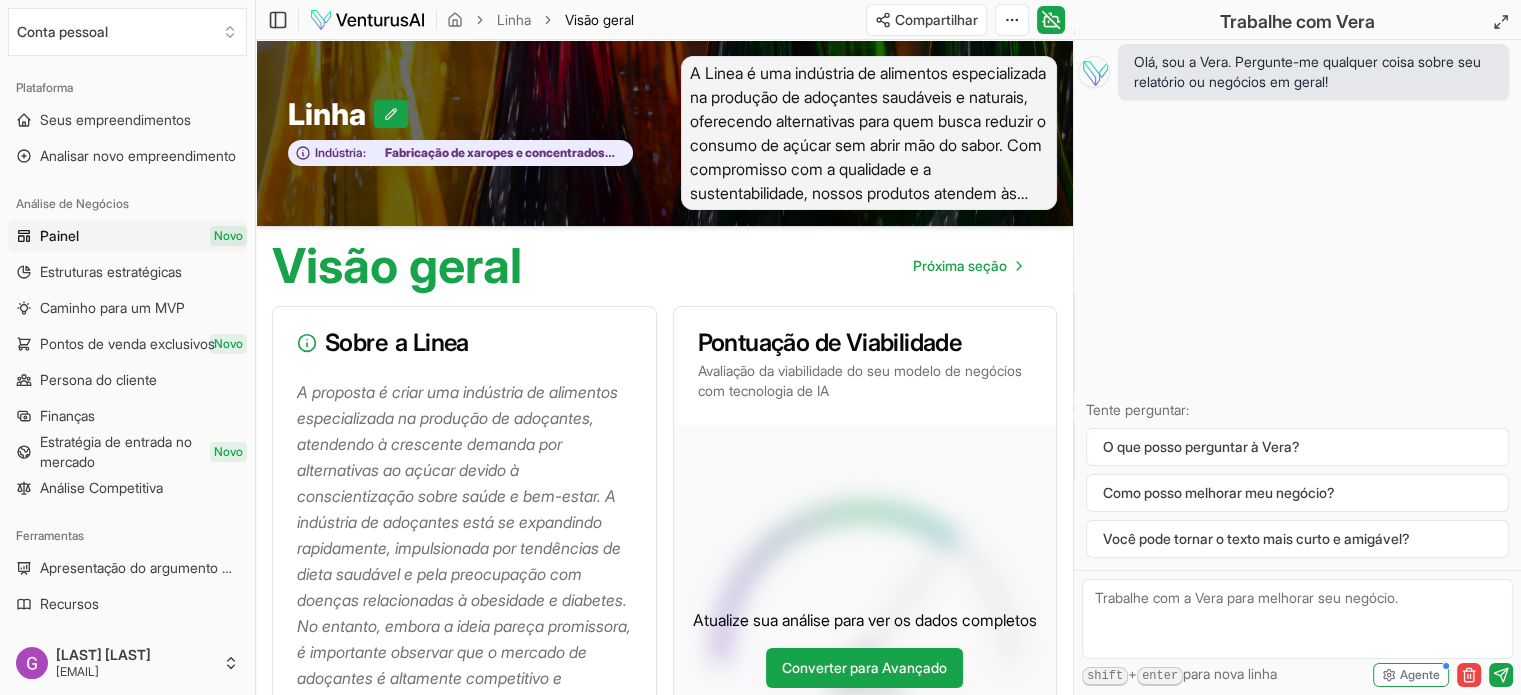 click at bounding box center [1297, 619] 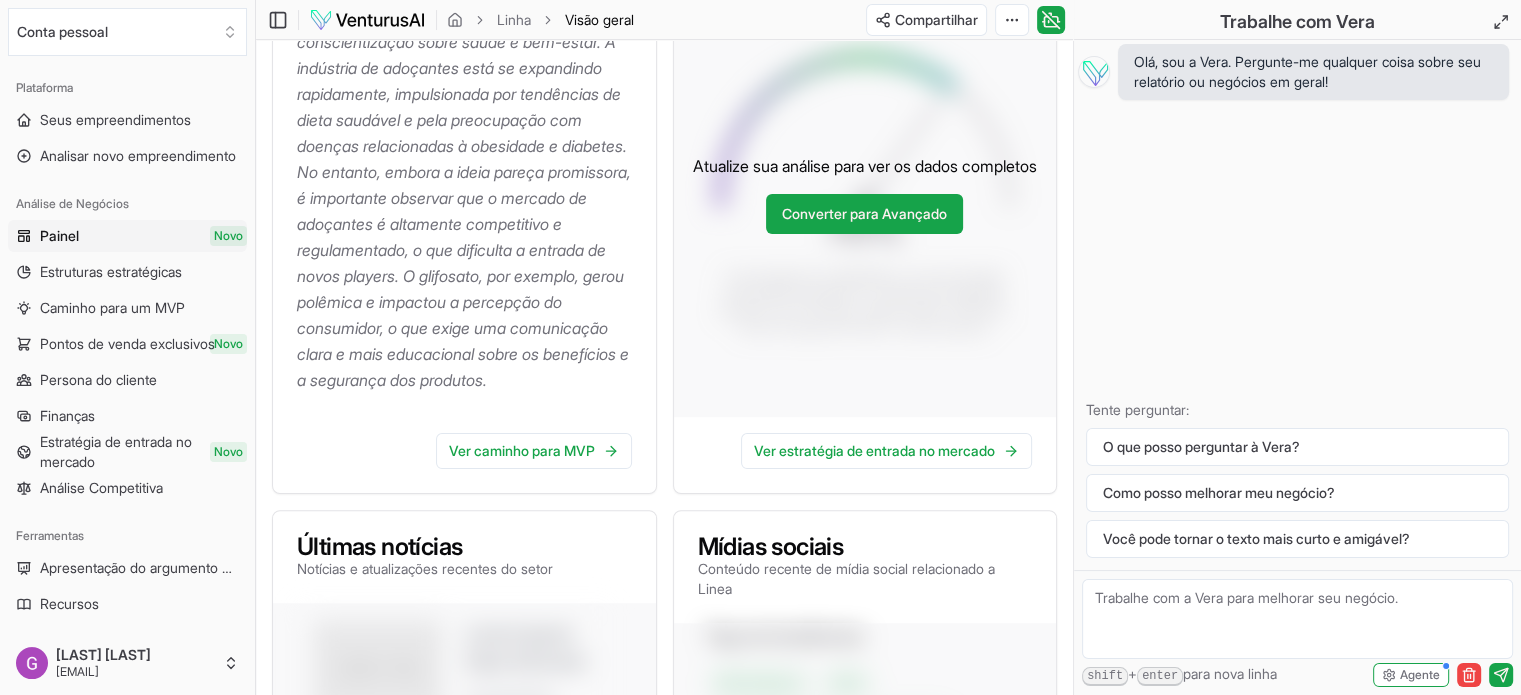 scroll, scrollTop: 0, scrollLeft: 0, axis: both 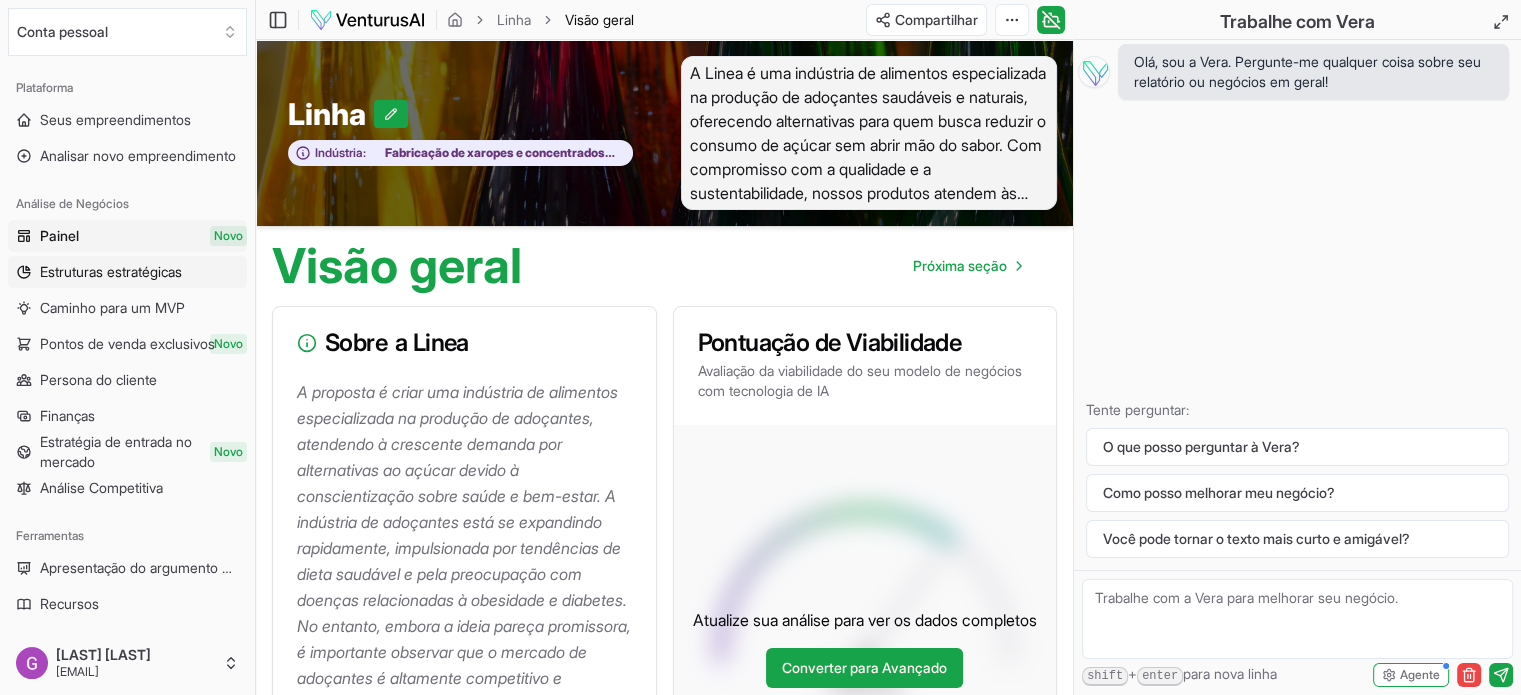click on "Estruturas estratégicas" at bounding box center (111, 271) 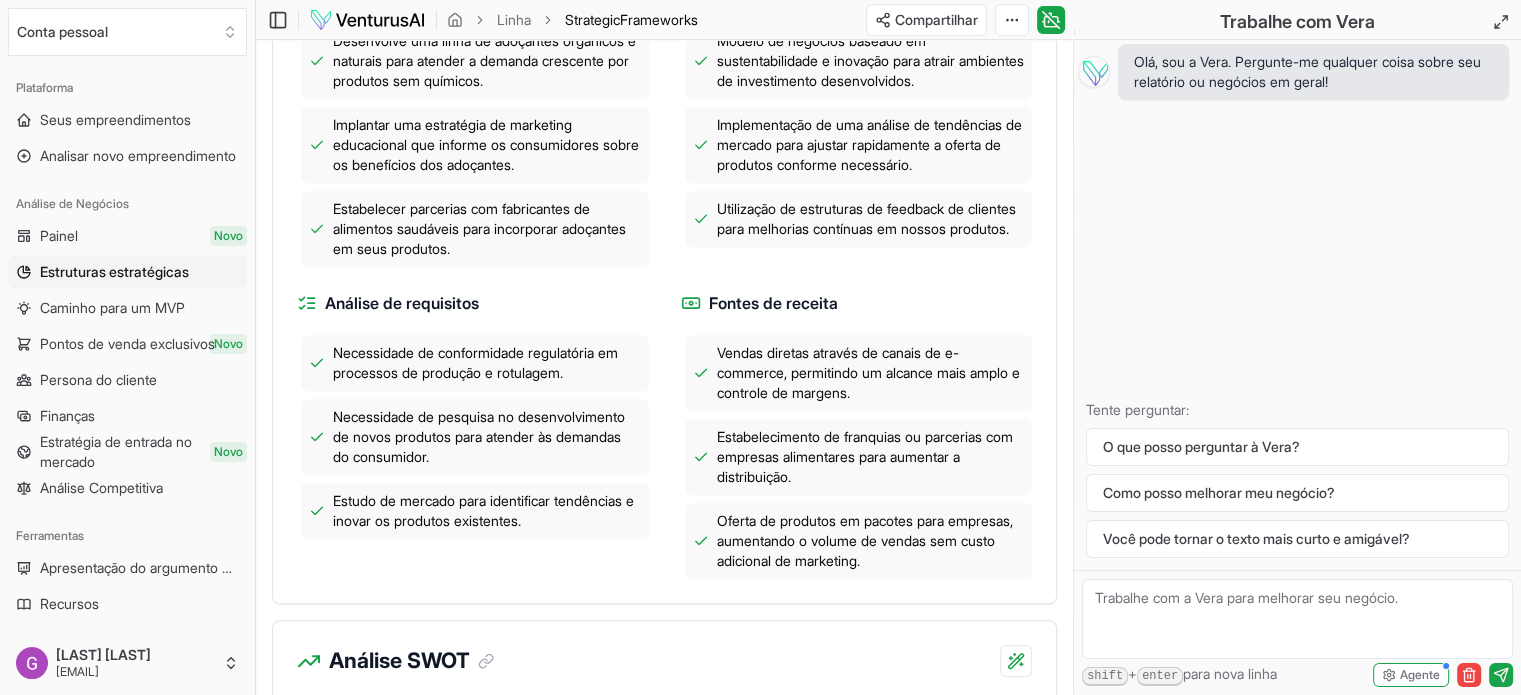 scroll, scrollTop: 960, scrollLeft: 0, axis: vertical 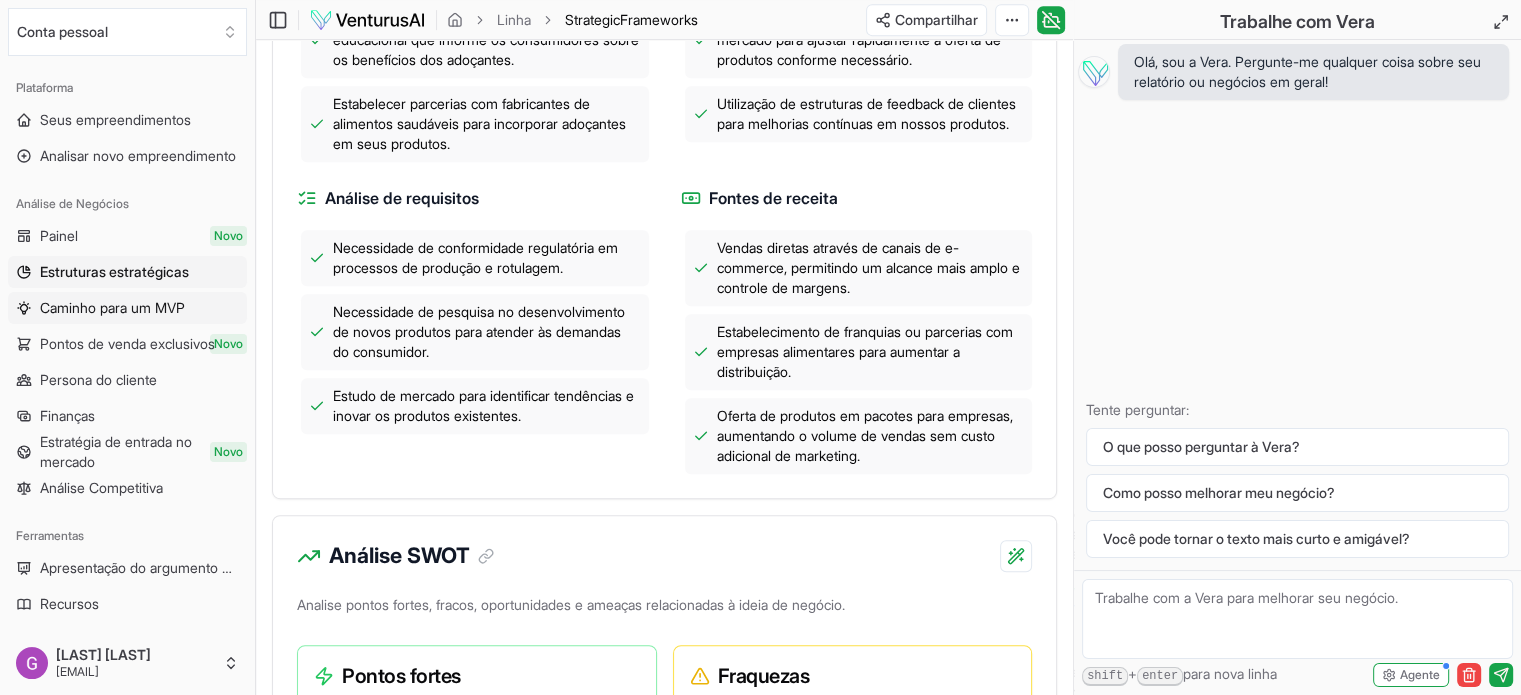 click on "Caminho para um MVP" at bounding box center [112, 307] 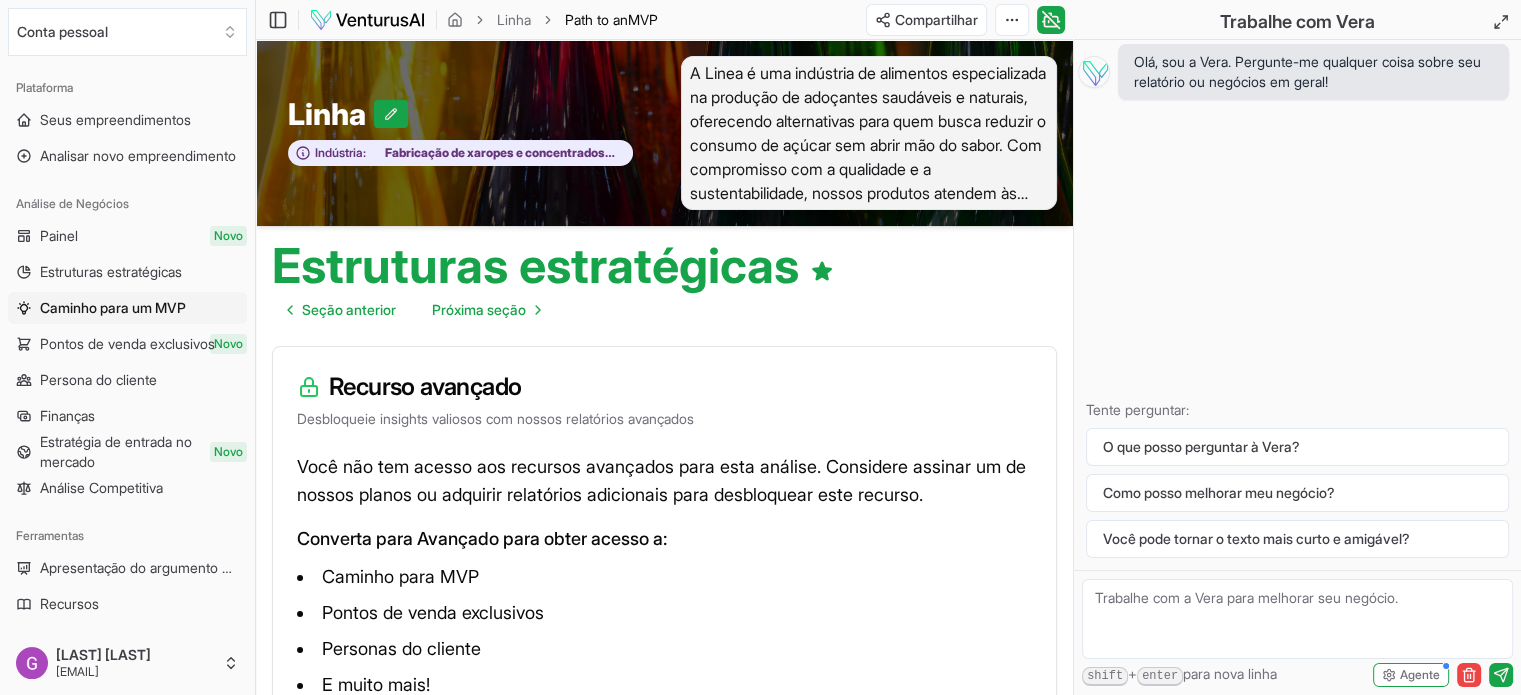 scroll, scrollTop: 210, scrollLeft: 0, axis: vertical 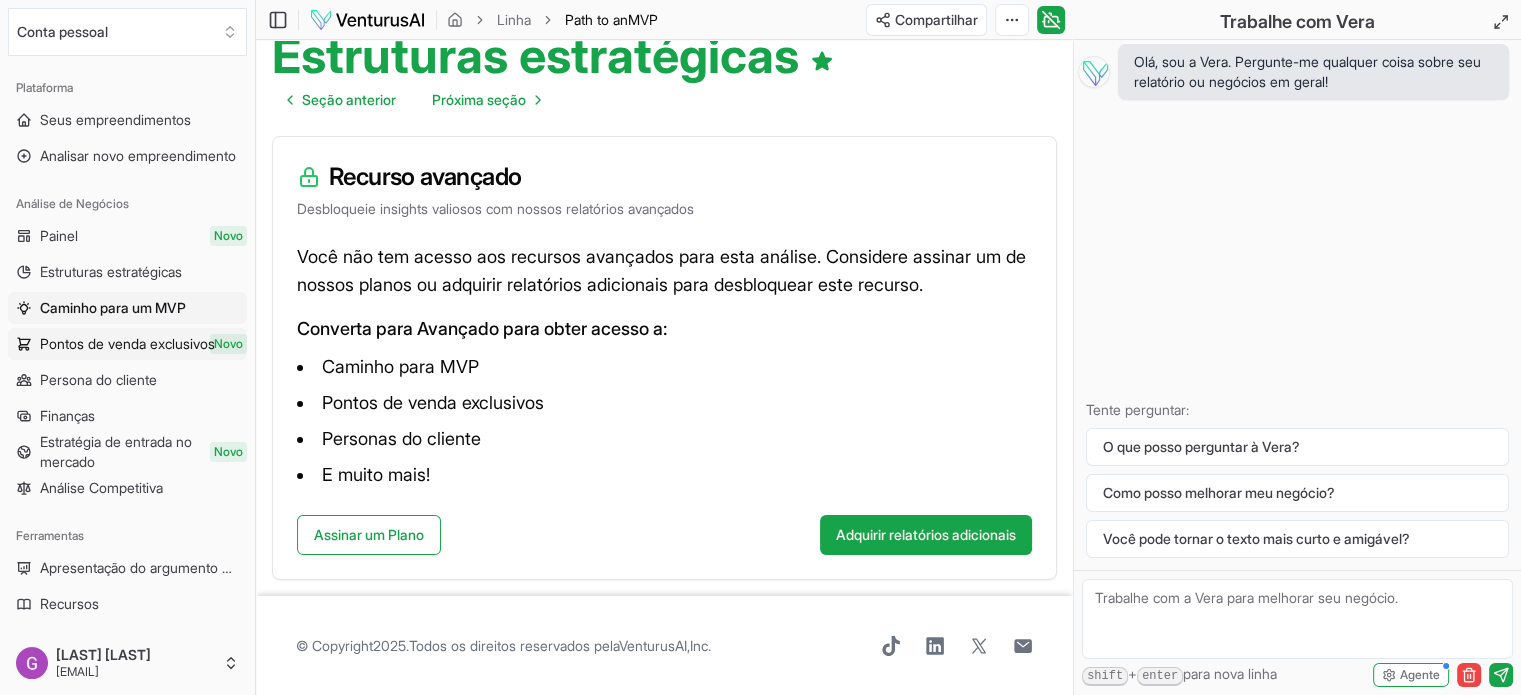 click on "Pontos de venda exclusivos" at bounding box center (127, 343) 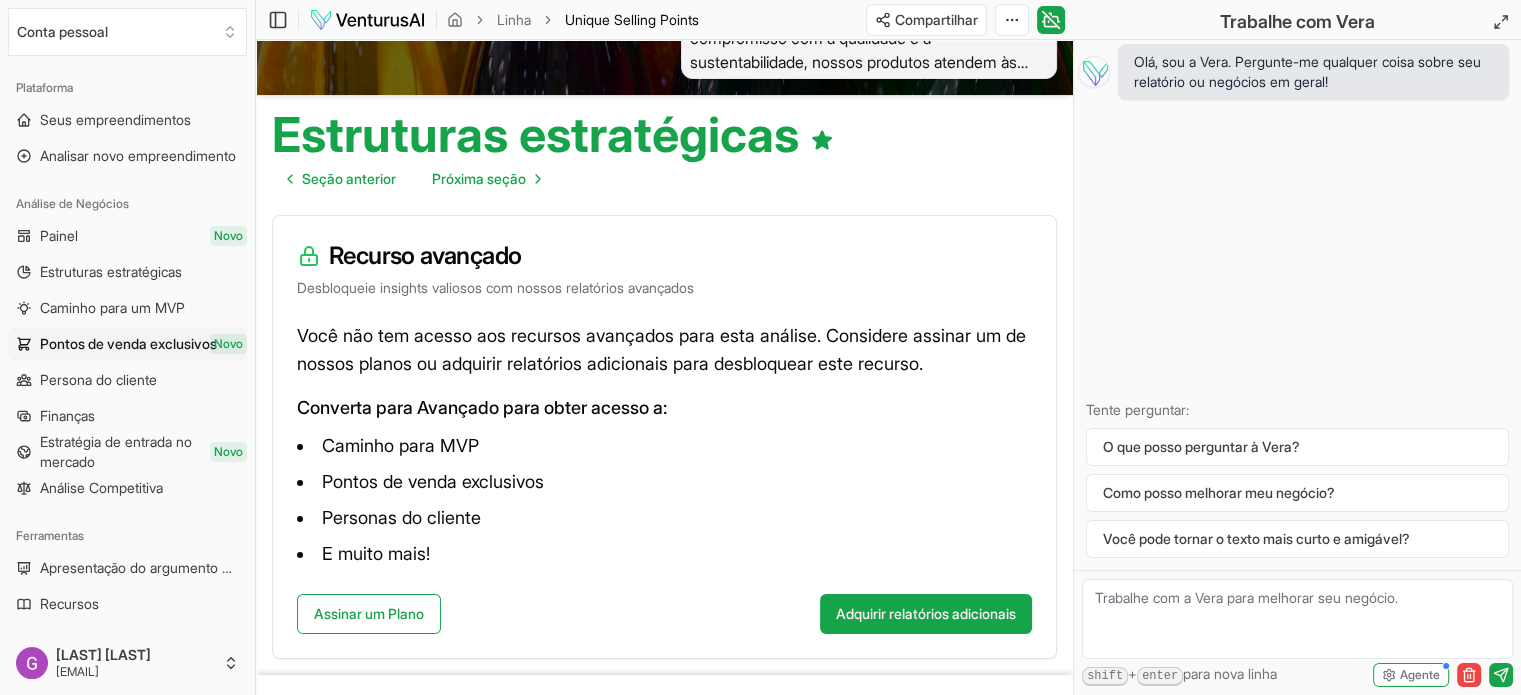 scroll, scrollTop: 132, scrollLeft: 0, axis: vertical 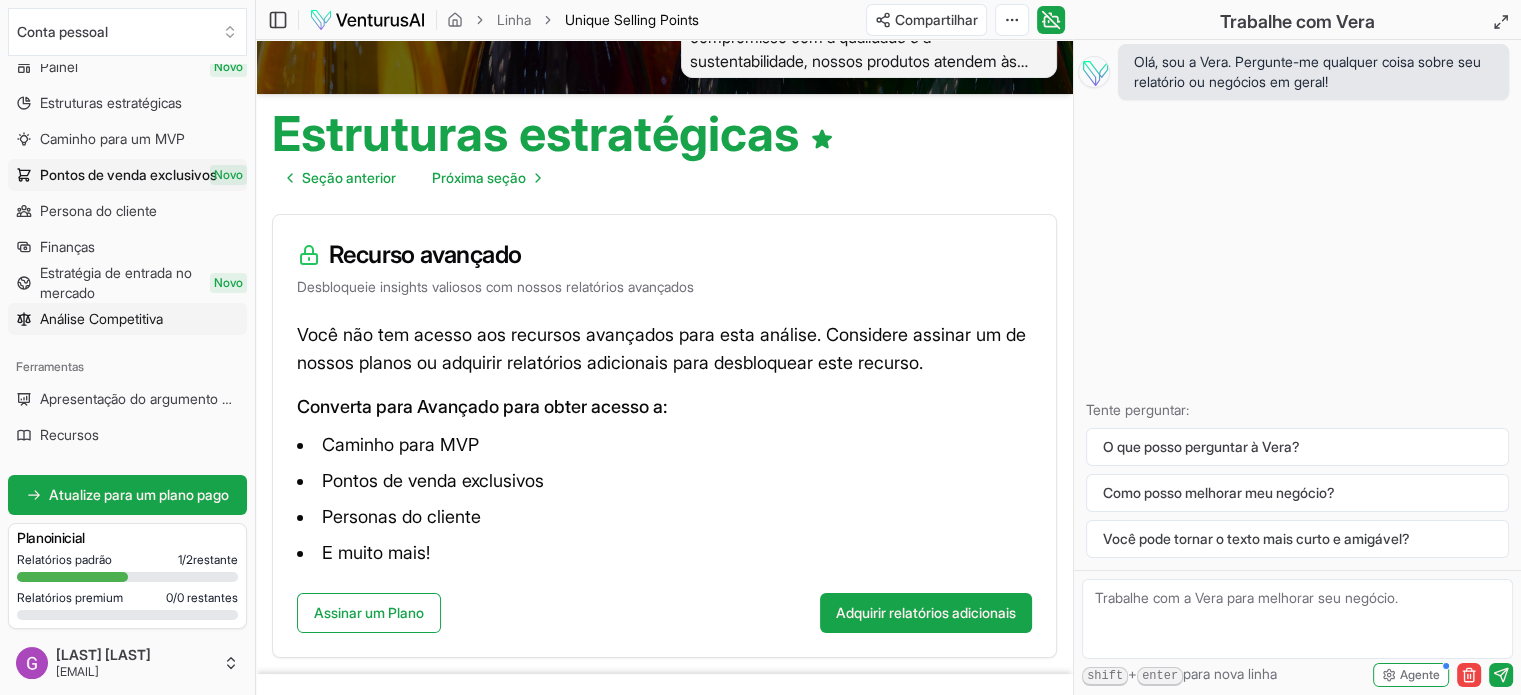 click on "Análise Competitiva" at bounding box center [101, 318] 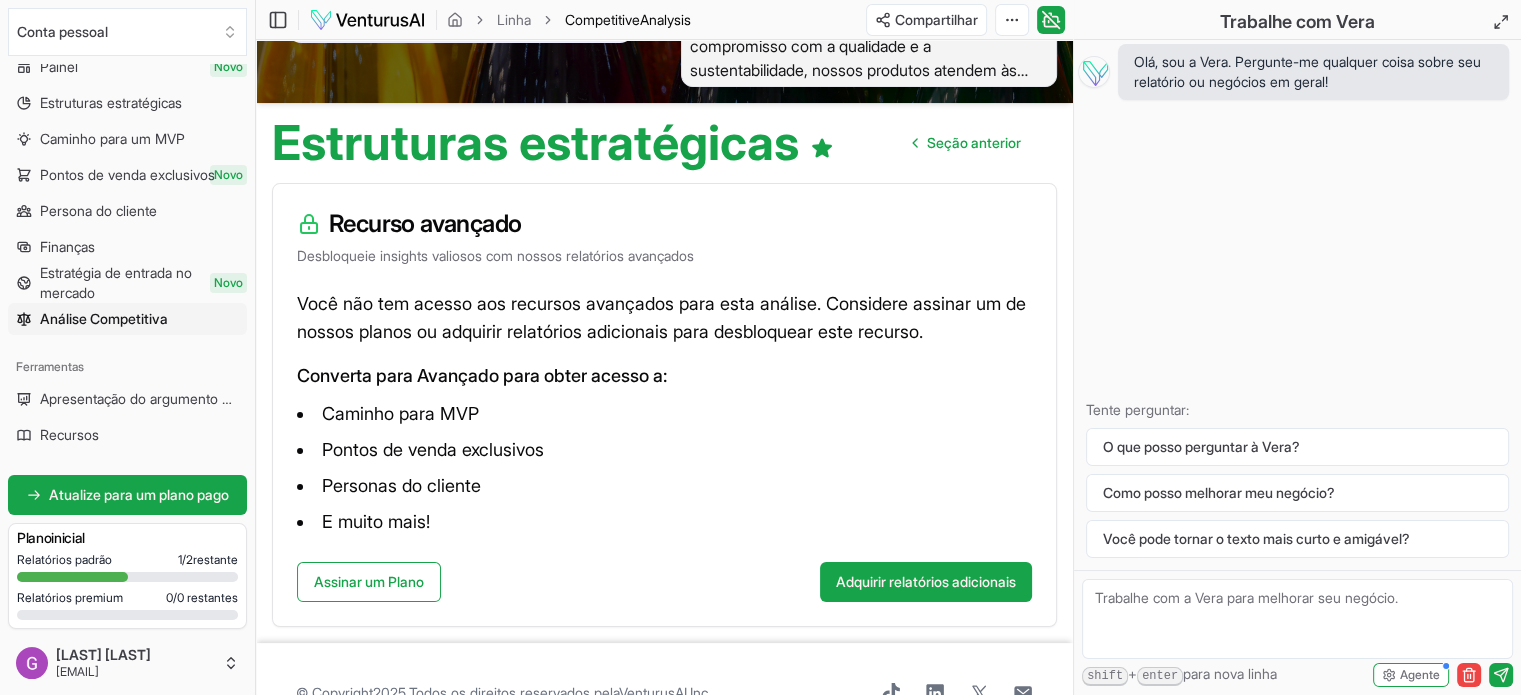 scroll, scrollTop: 0, scrollLeft: 0, axis: both 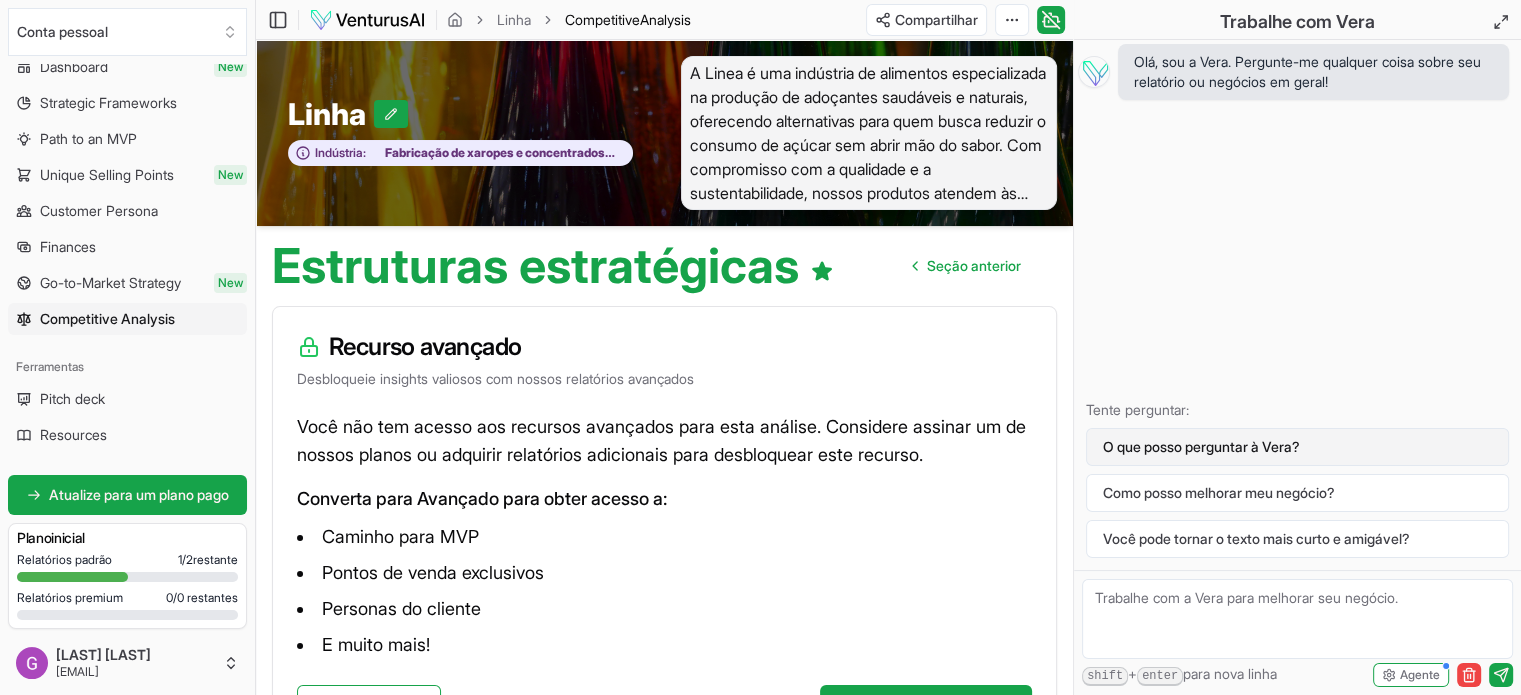 click on "O que posso perguntar à Vera?" at bounding box center (1201, 446) 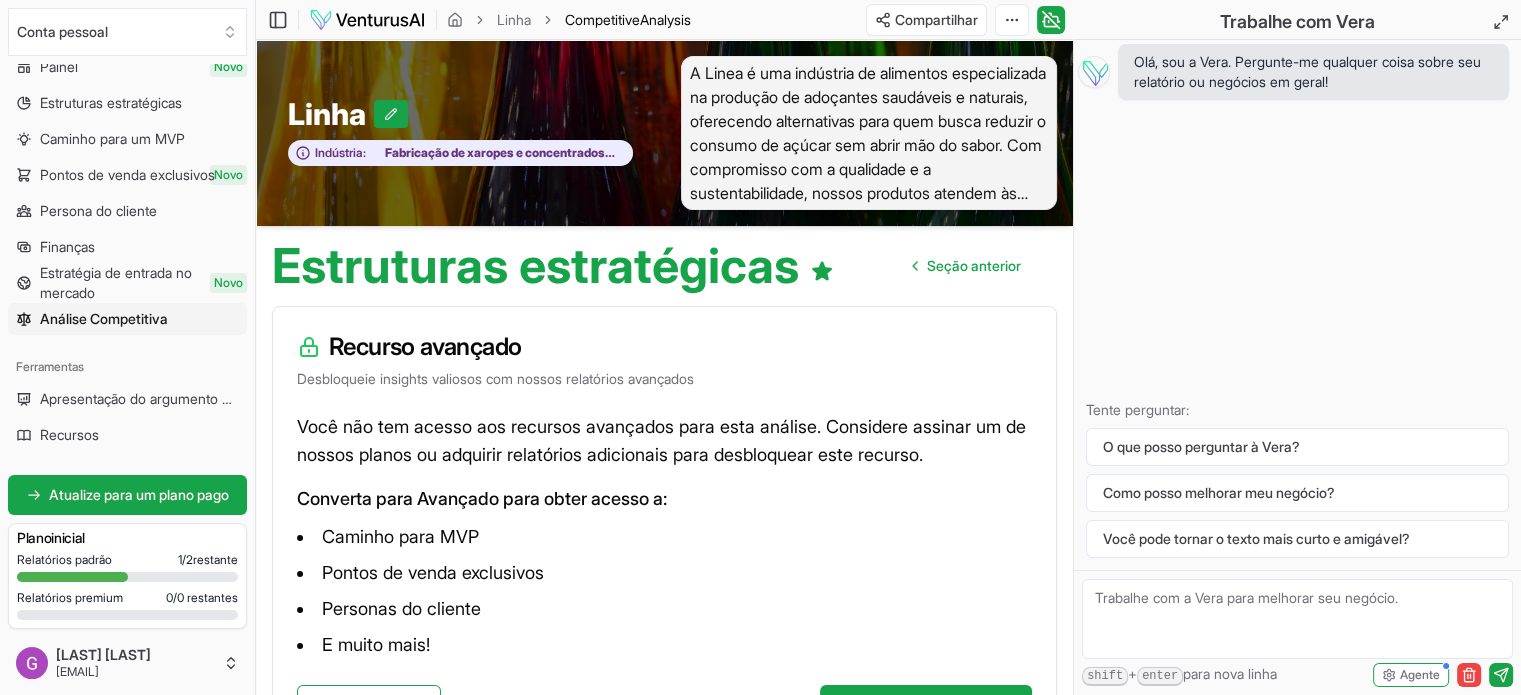 scroll, scrollTop: 0, scrollLeft: 0, axis: both 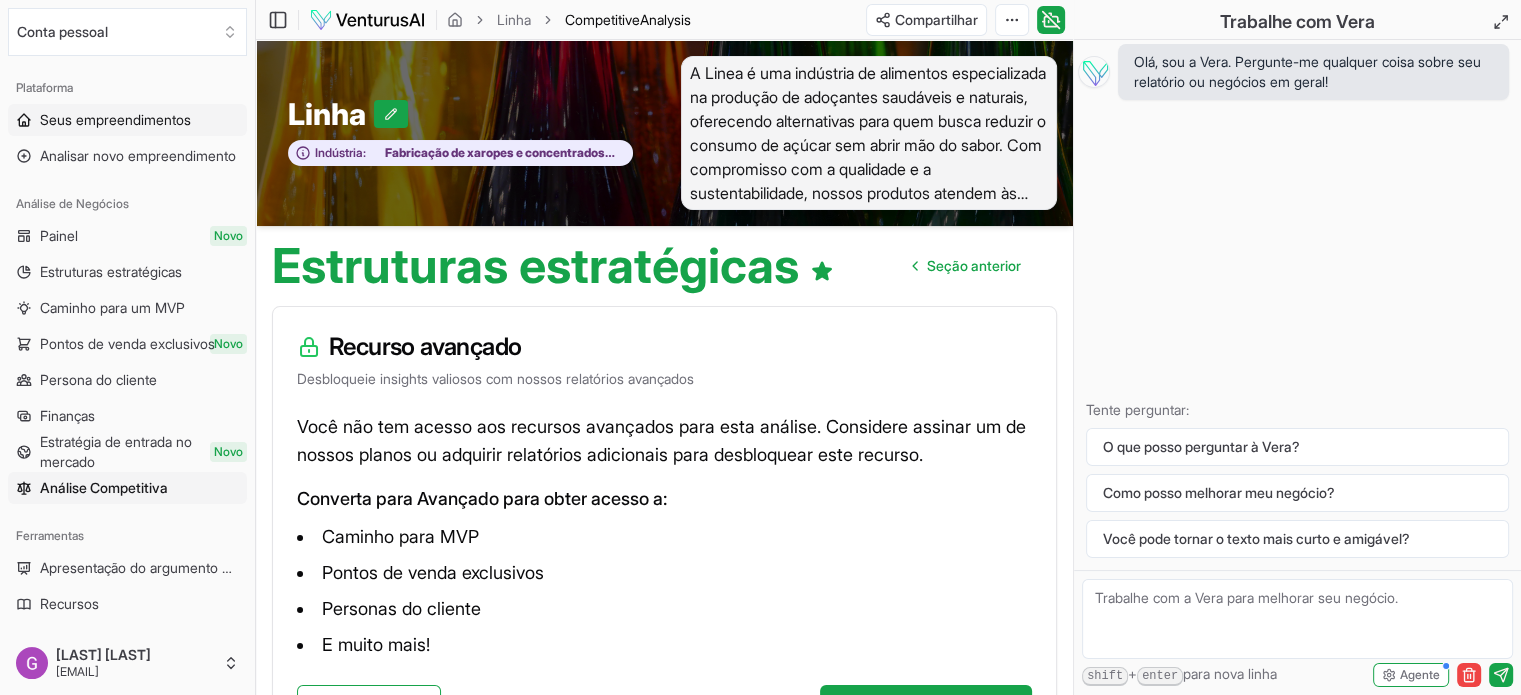 click on "Seus empreendimentos" at bounding box center [115, 119] 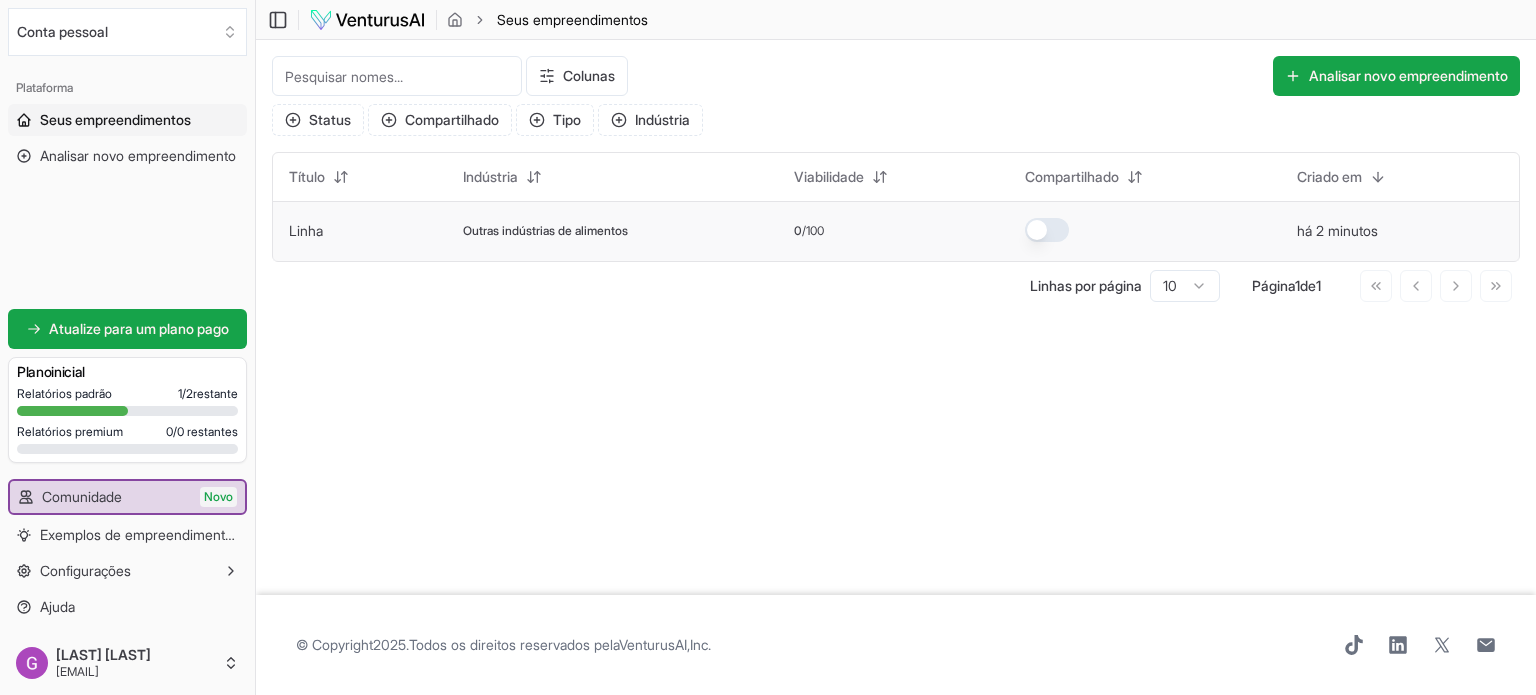 click on "Linha" at bounding box center [306, 230] 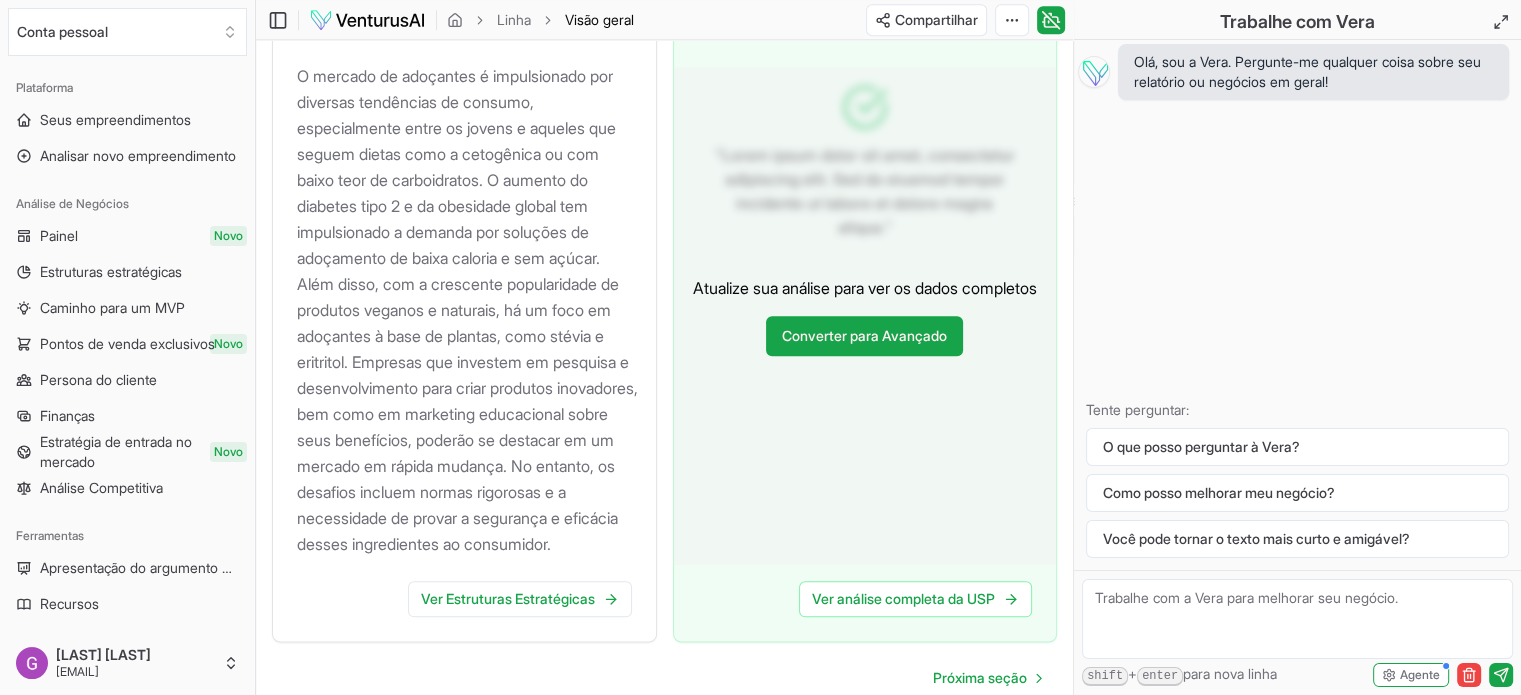 scroll, scrollTop: 2354, scrollLeft: 0, axis: vertical 